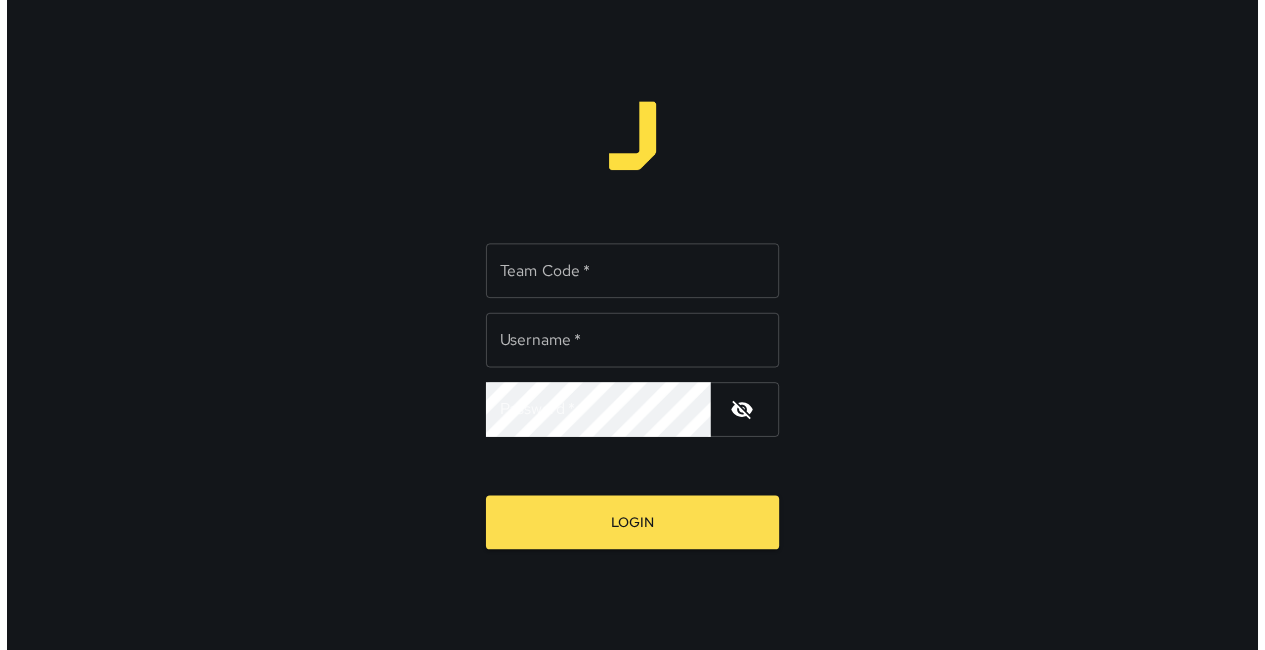 scroll, scrollTop: 0, scrollLeft: 0, axis: both 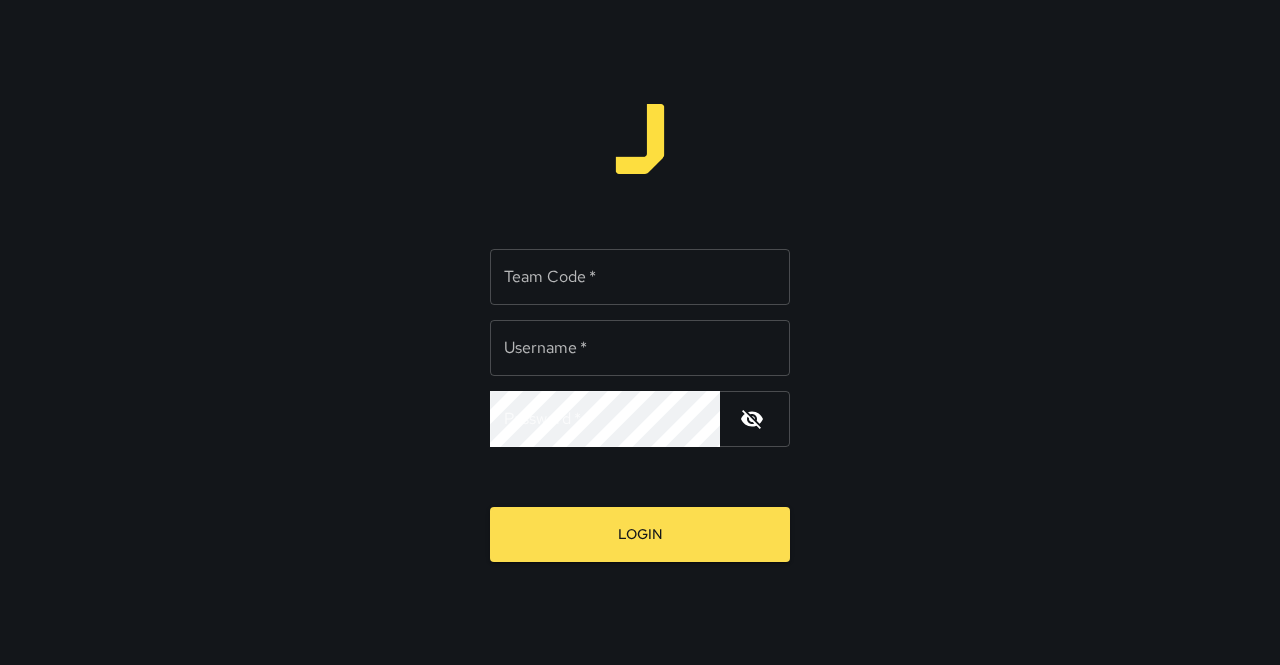 type on "**********" 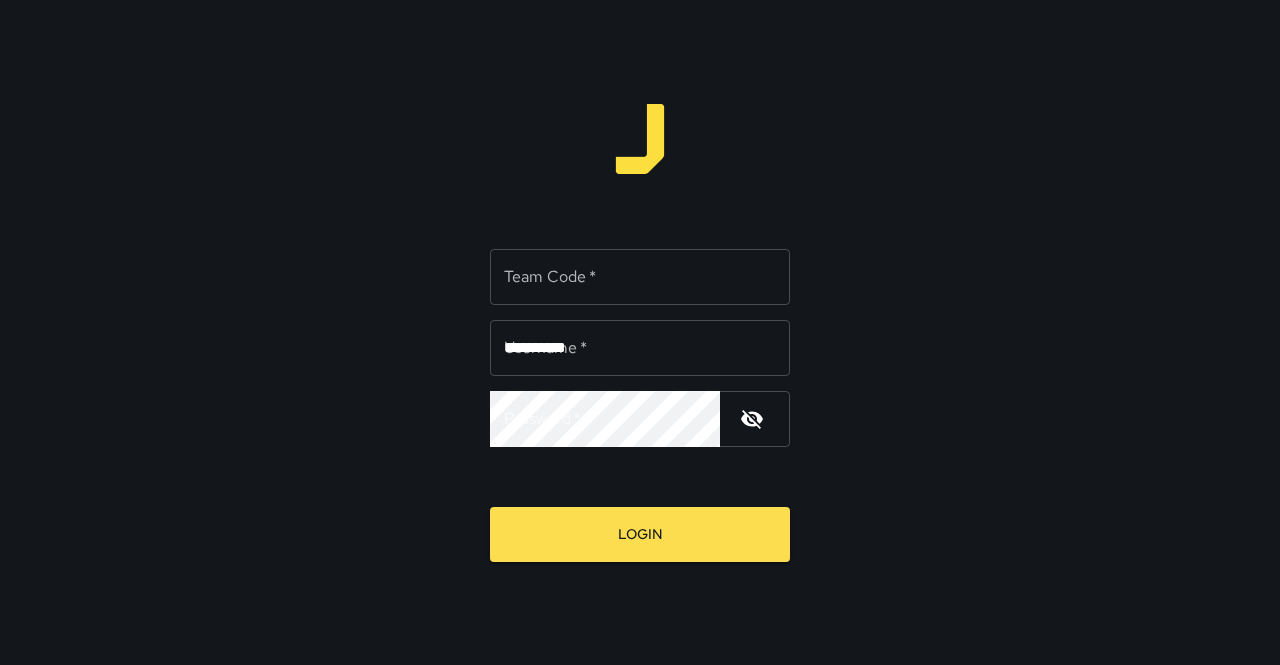 click on "Team Code   *" at bounding box center [640, 277] 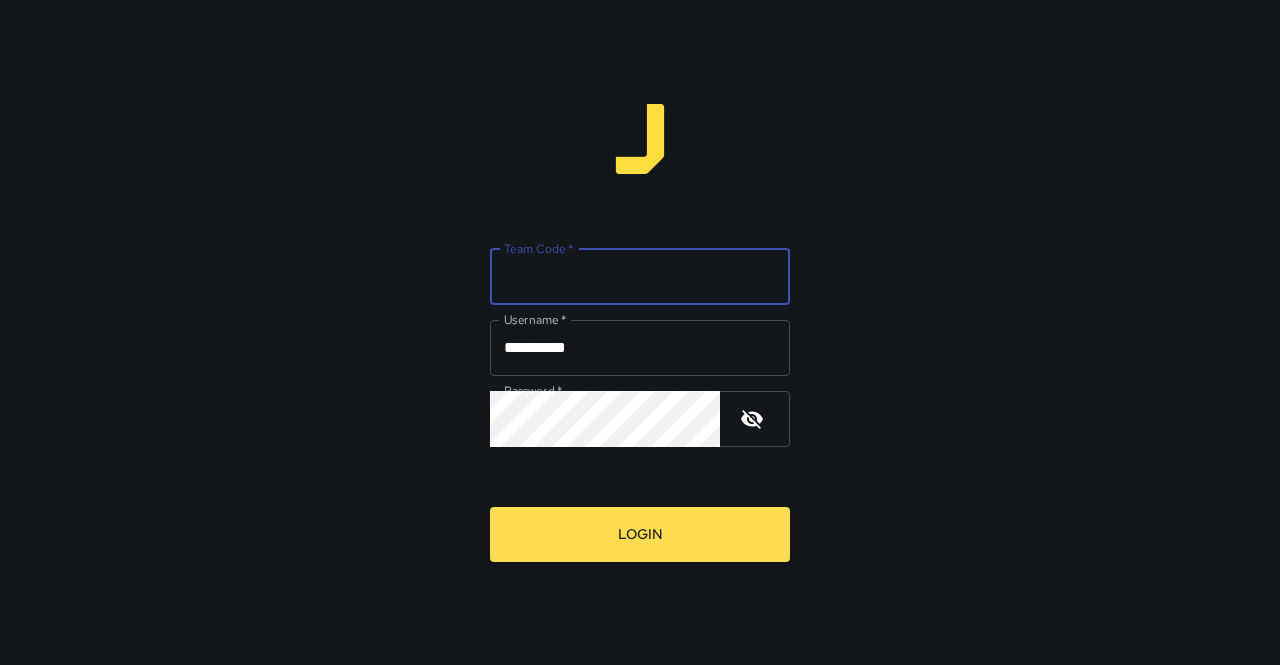 click on "**********" at bounding box center (640, 332) 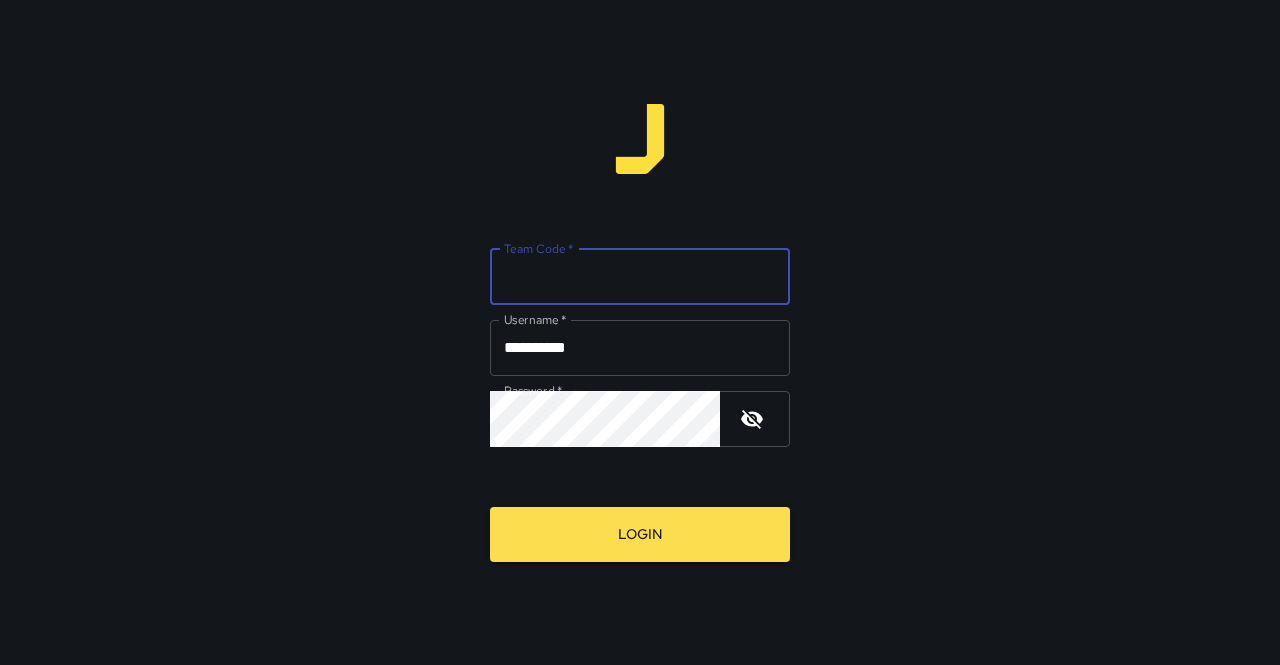 click on "Team Code   *" at bounding box center [640, 277] 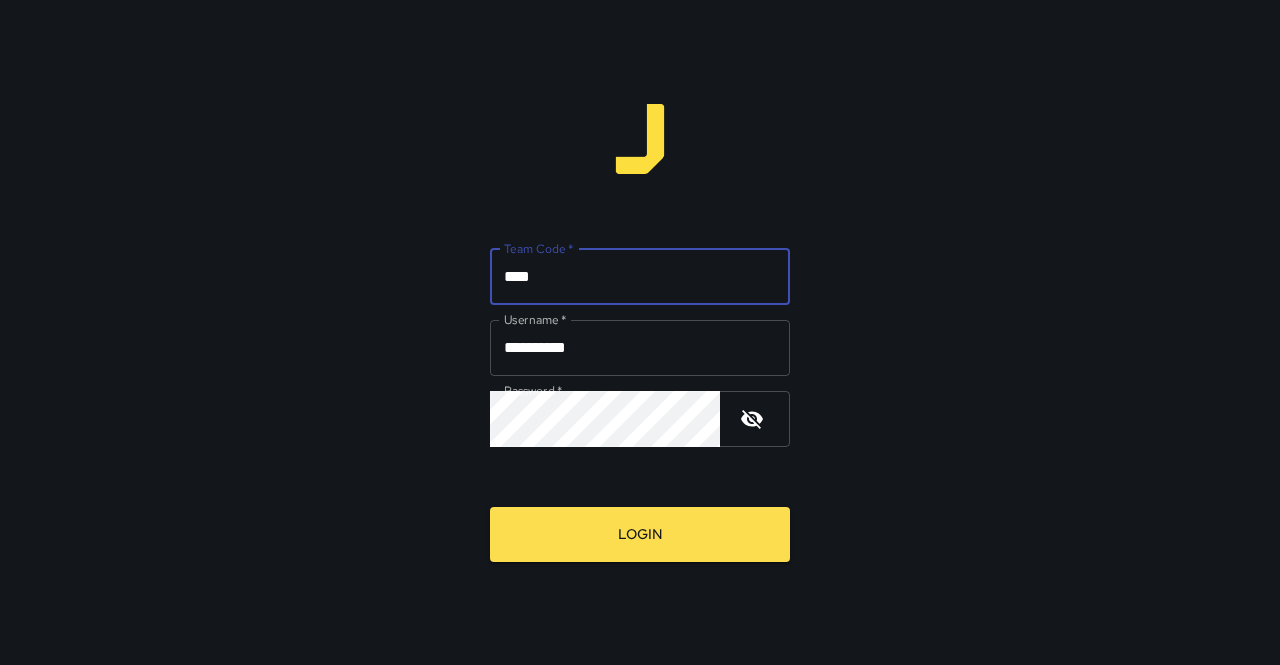 type on "****" 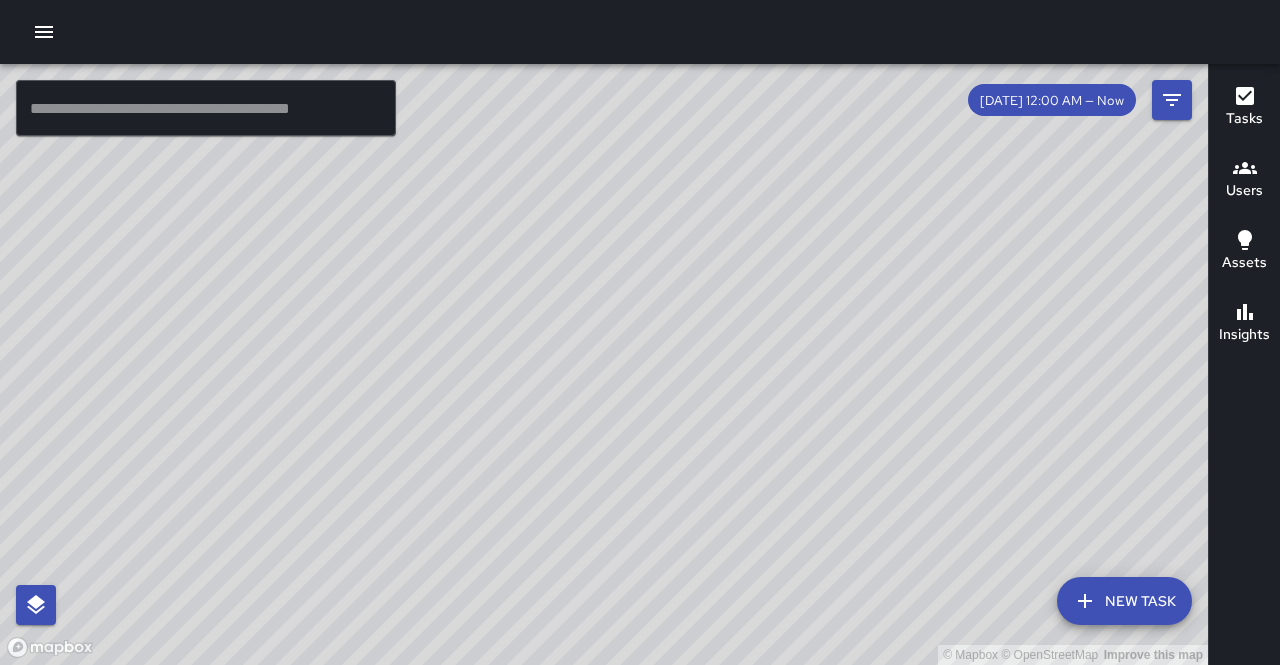 click 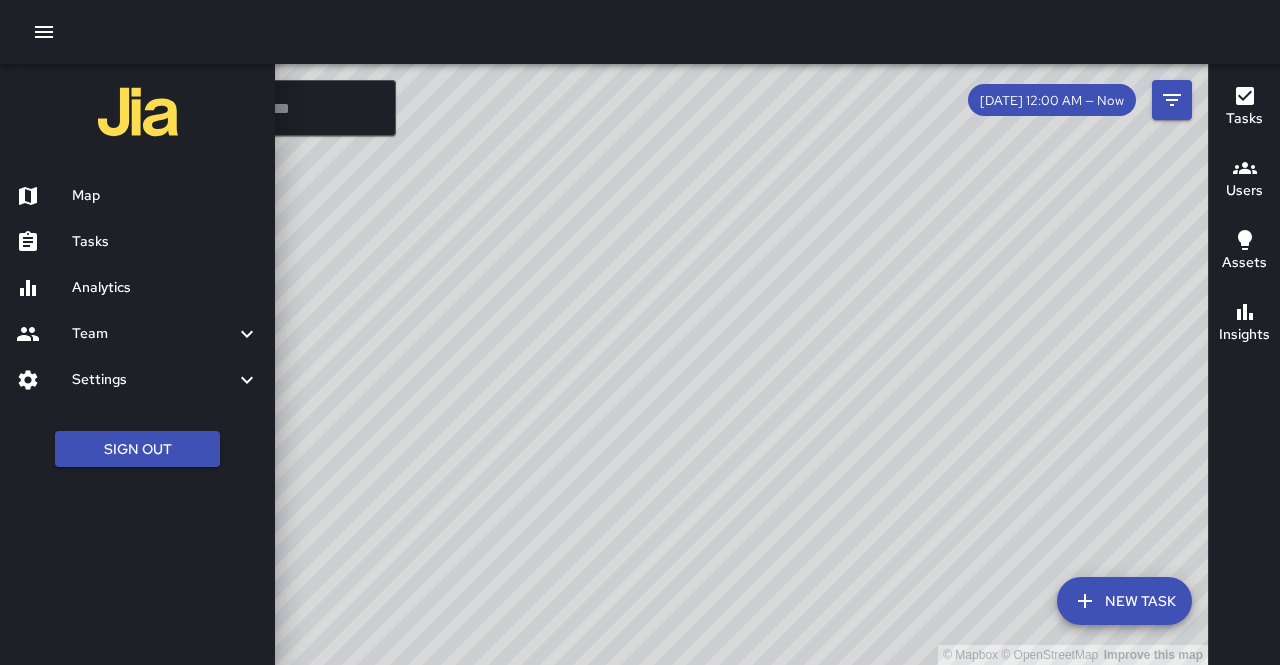 click on "Analytics" at bounding box center (165, 288) 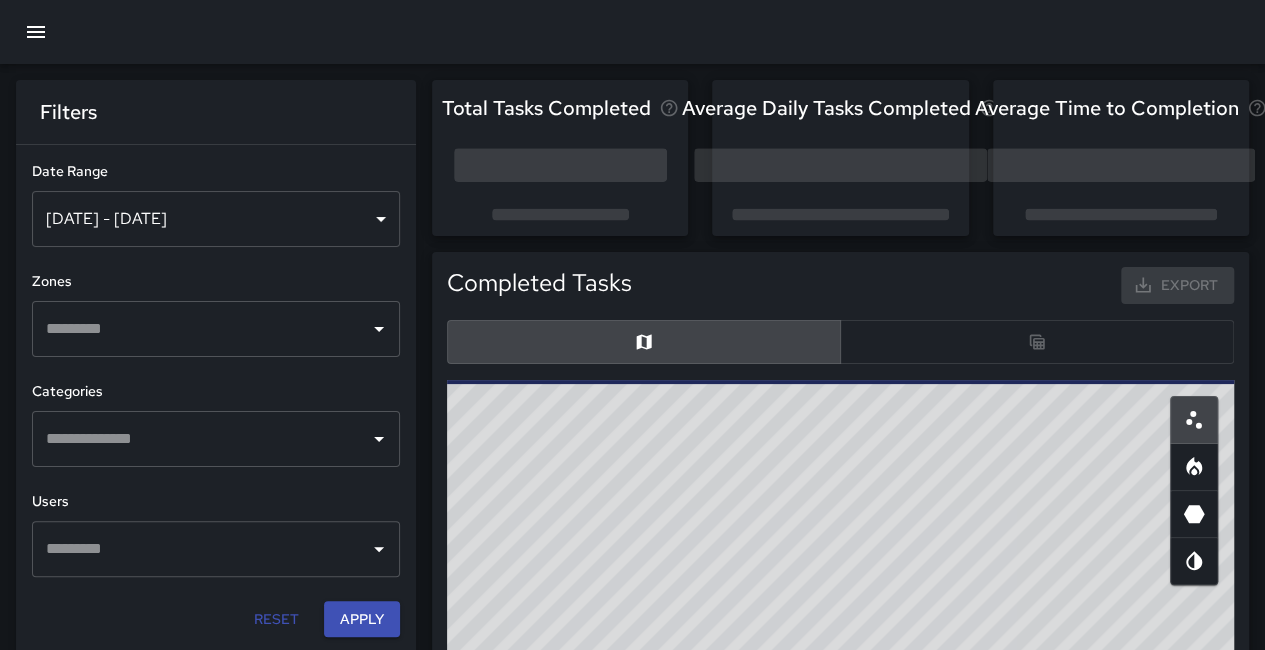 scroll, scrollTop: 16, scrollLeft: 16, axis: both 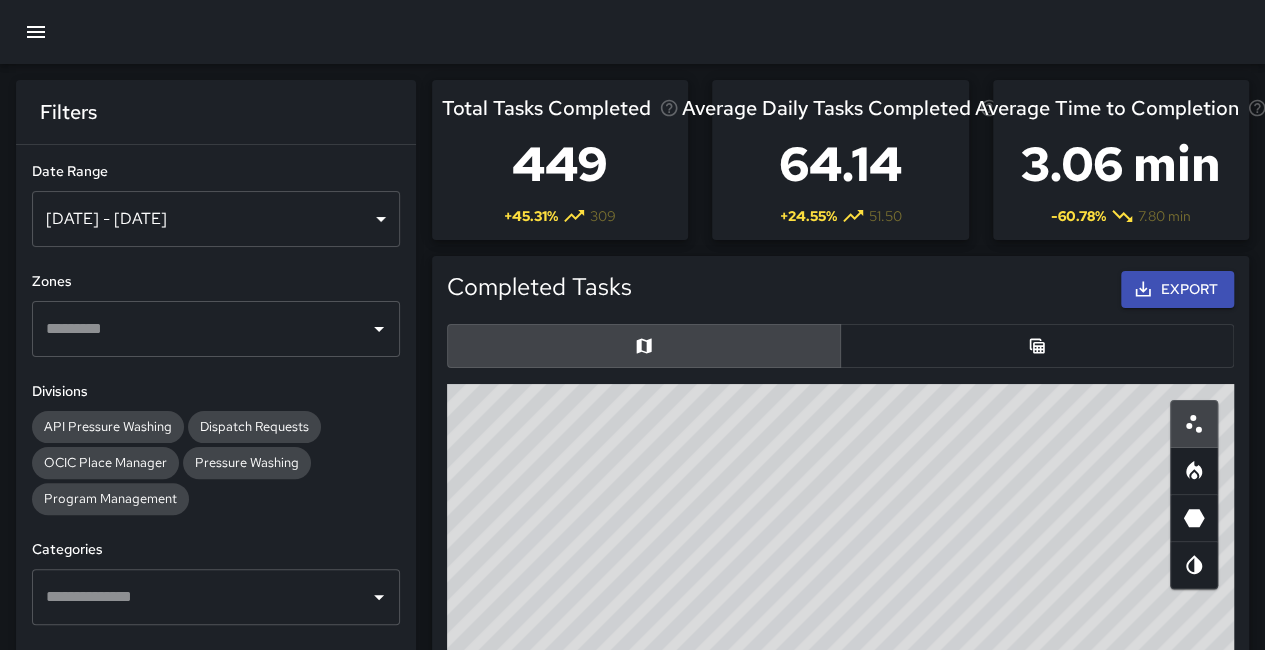 click on "[DATE] - [DATE]" at bounding box center (216, 219) 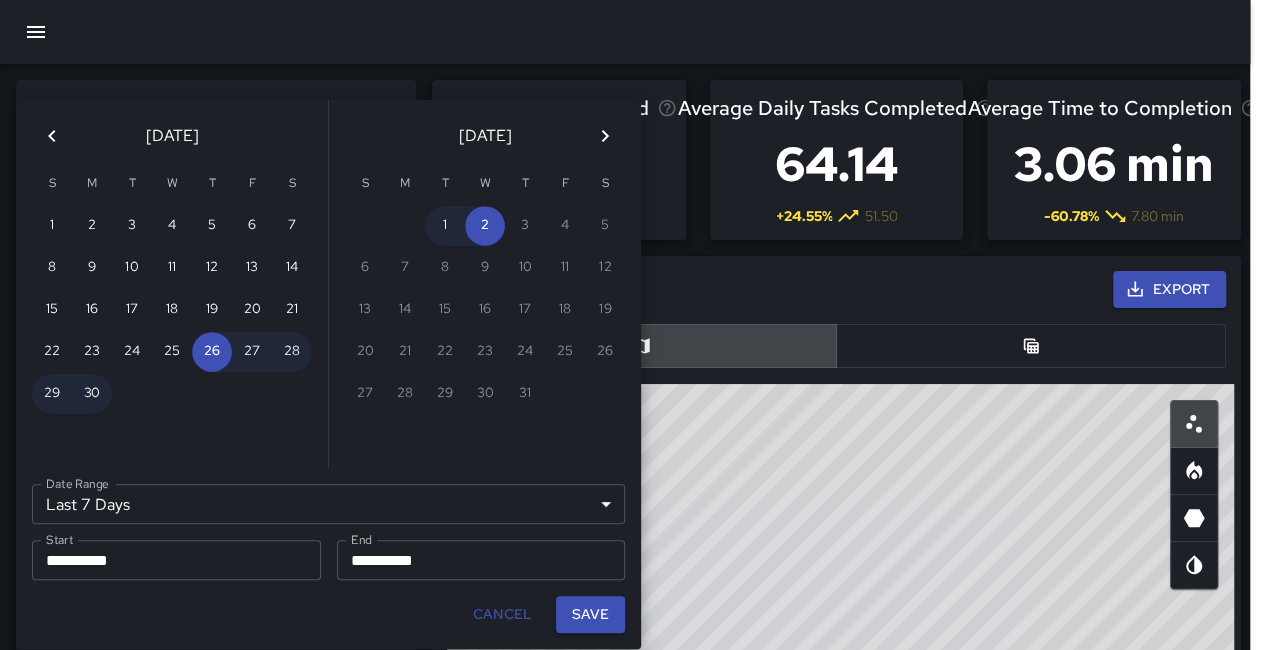scroll, scrollTop: 16, scrollLeft: 16, axis: both 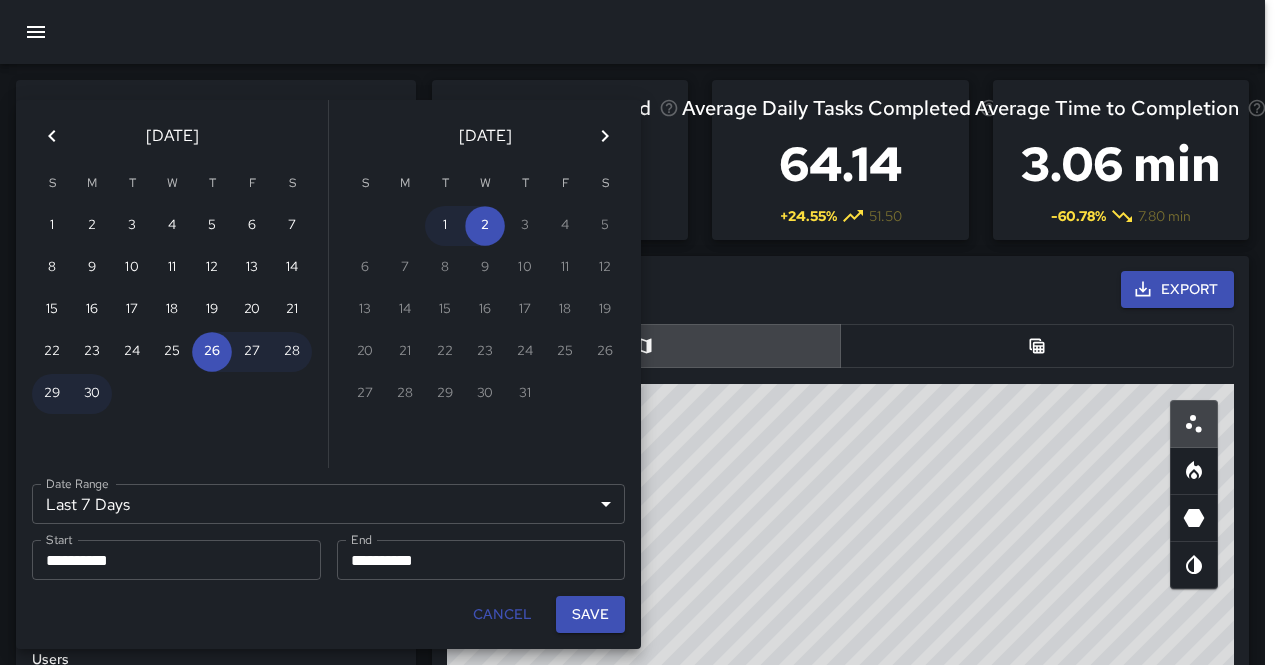 click on "Last 7 Days ****** Date Range" at bounding box center [328, 504] 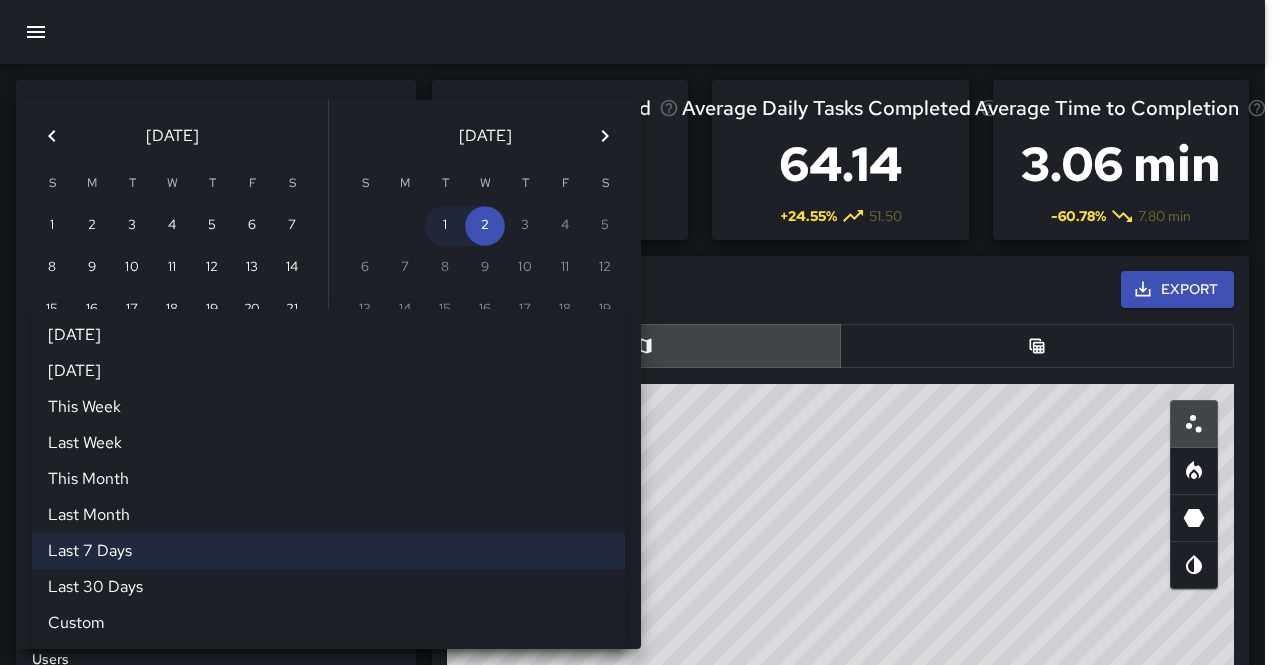 click on "Last 30 Days" at bounding box center (328, 587) 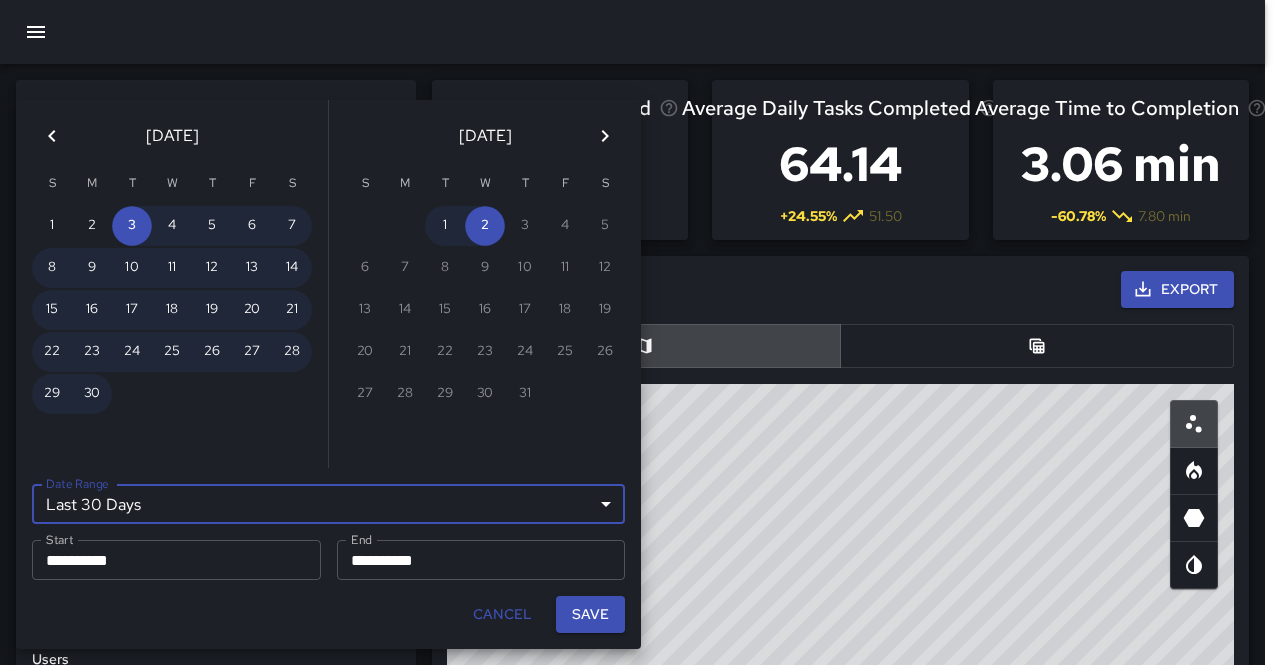 click on "Last 30 Days ******* Date Range" at bounding box center [328, 504] 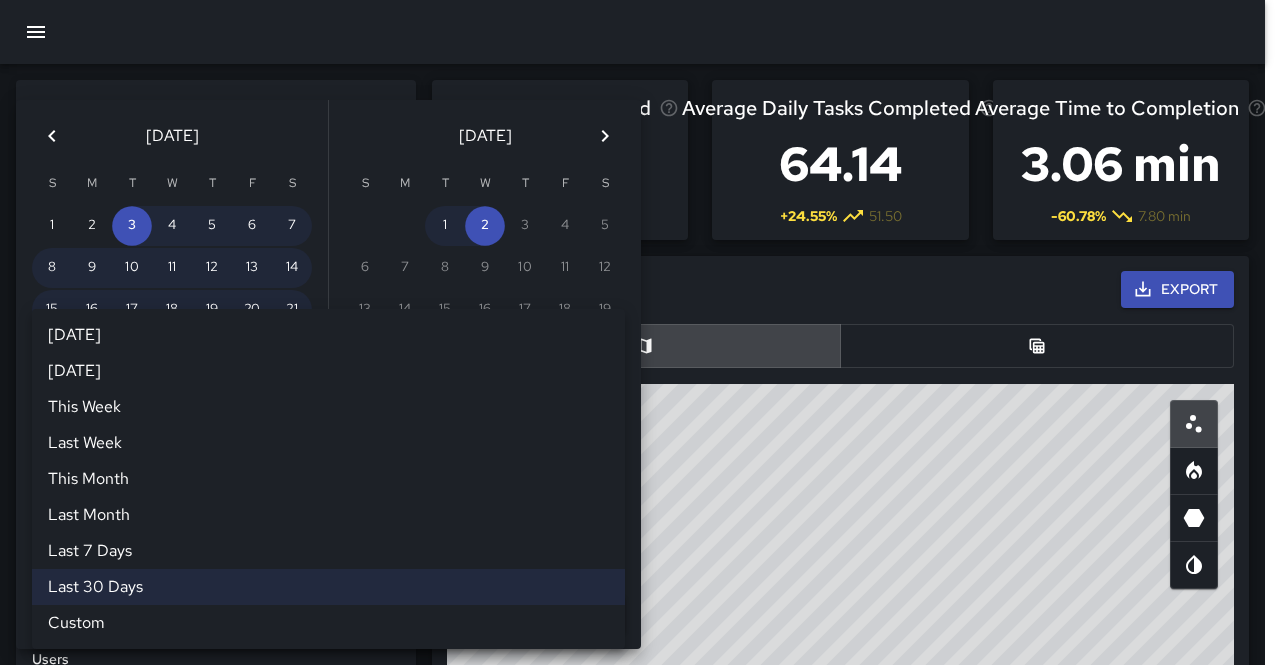 click on "Last Month" at bounding box center (328, 515) 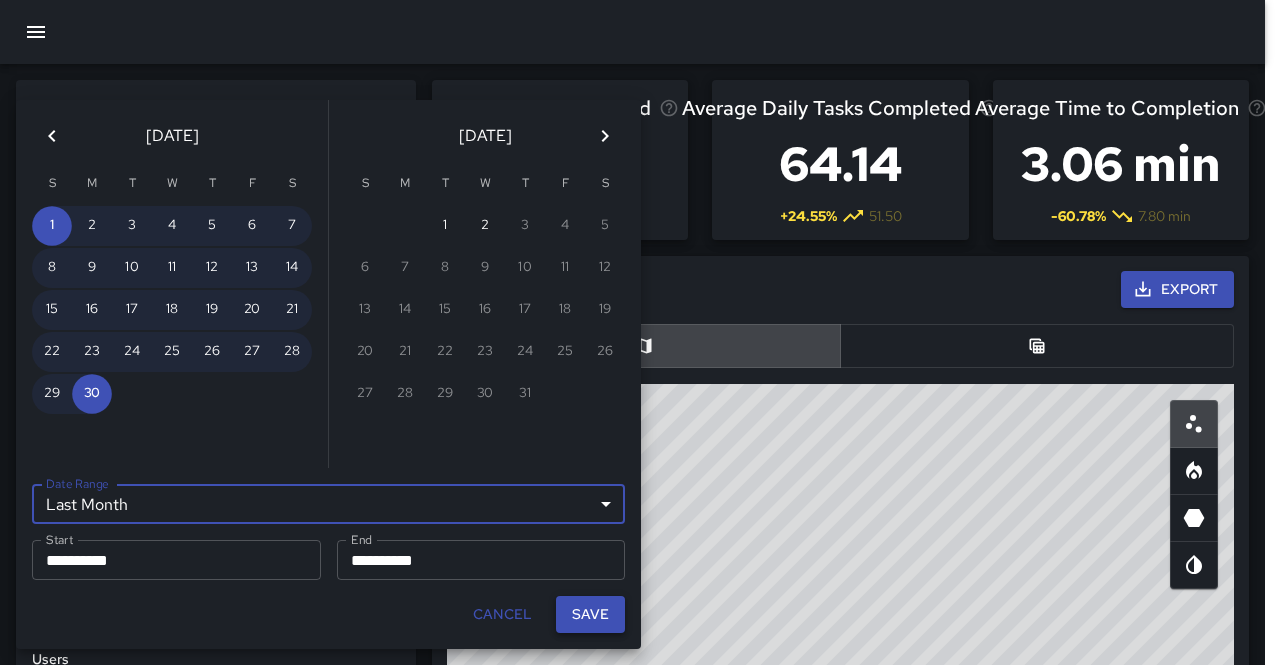 click on "Save" at bounding box center [590, 614] 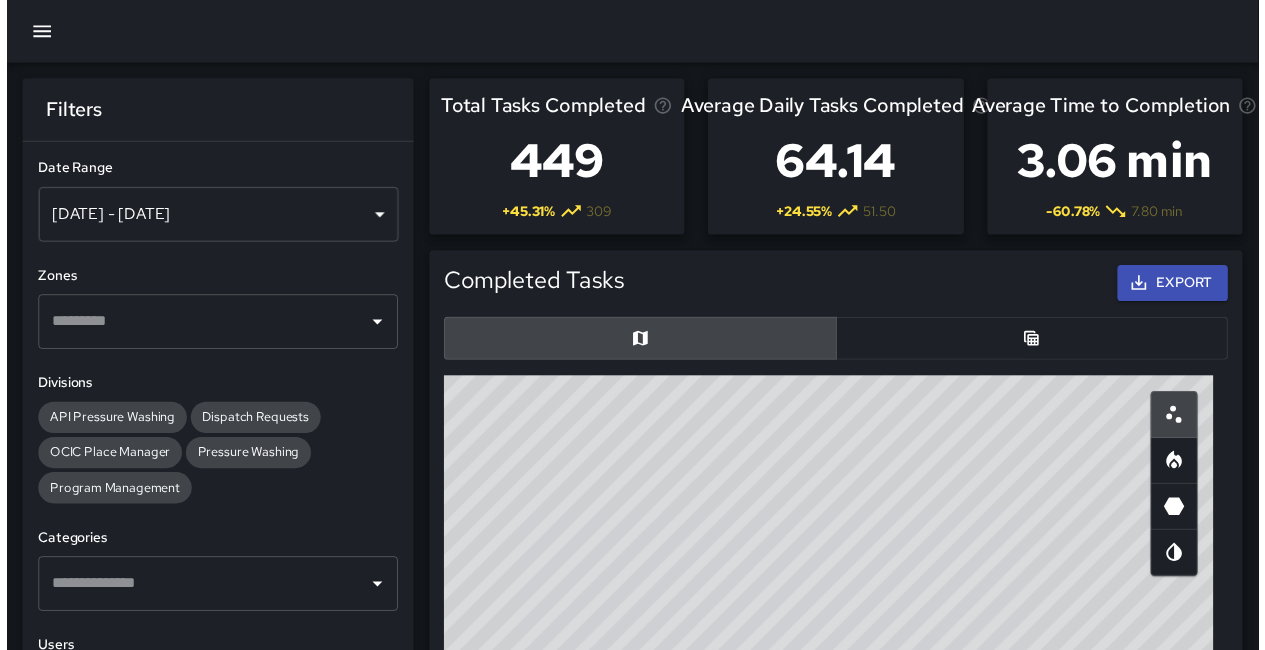 scroll, scrollTop: 16, scrollLeft: 16, axis: both 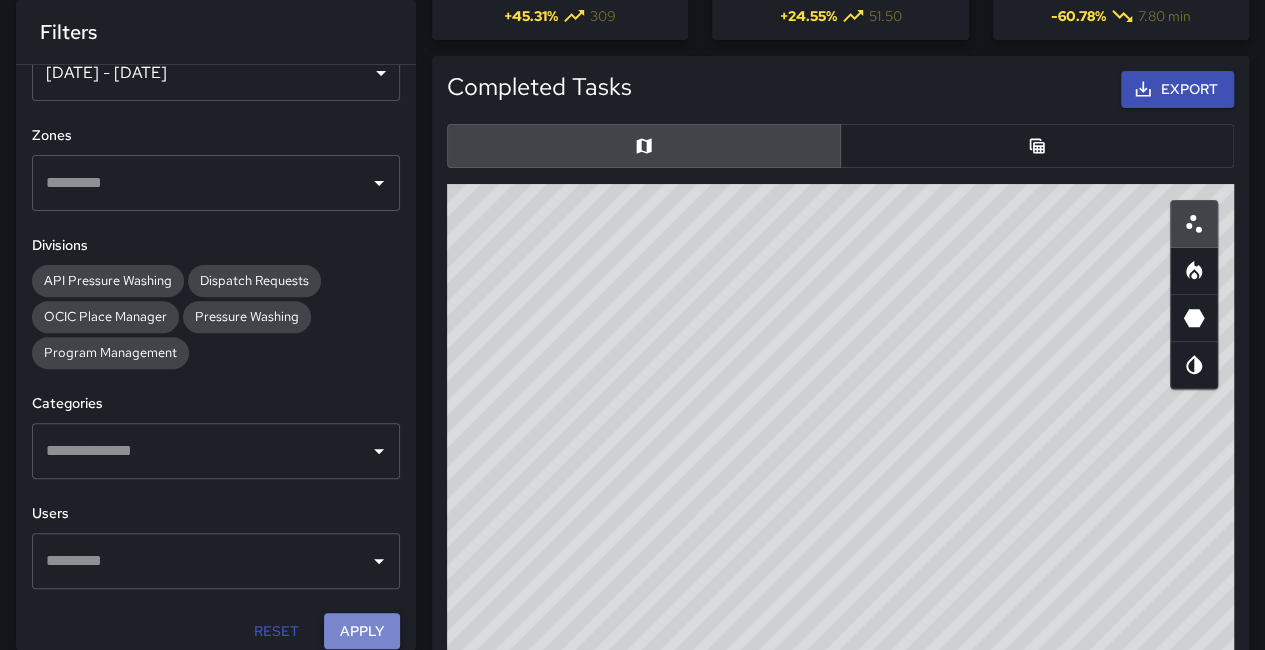 click on "Apply" at bounding box center (362, 631) 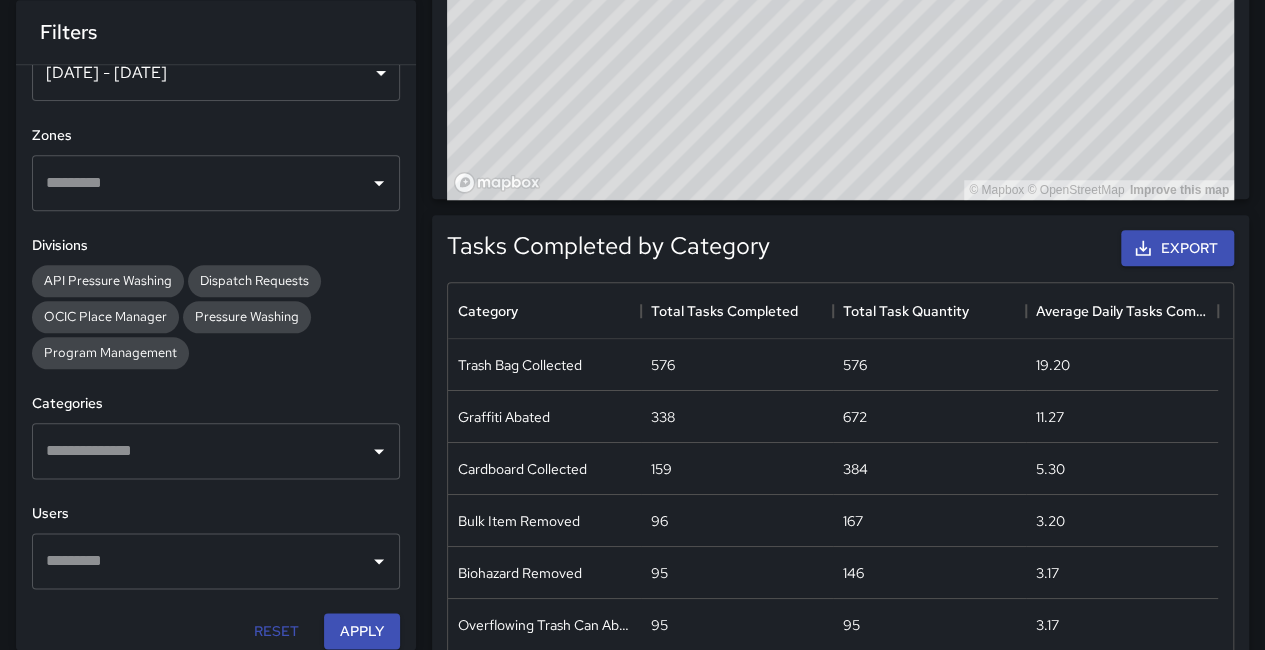 scroll, scrollTop: 1200, scrollLeft: 0, axis: vertical 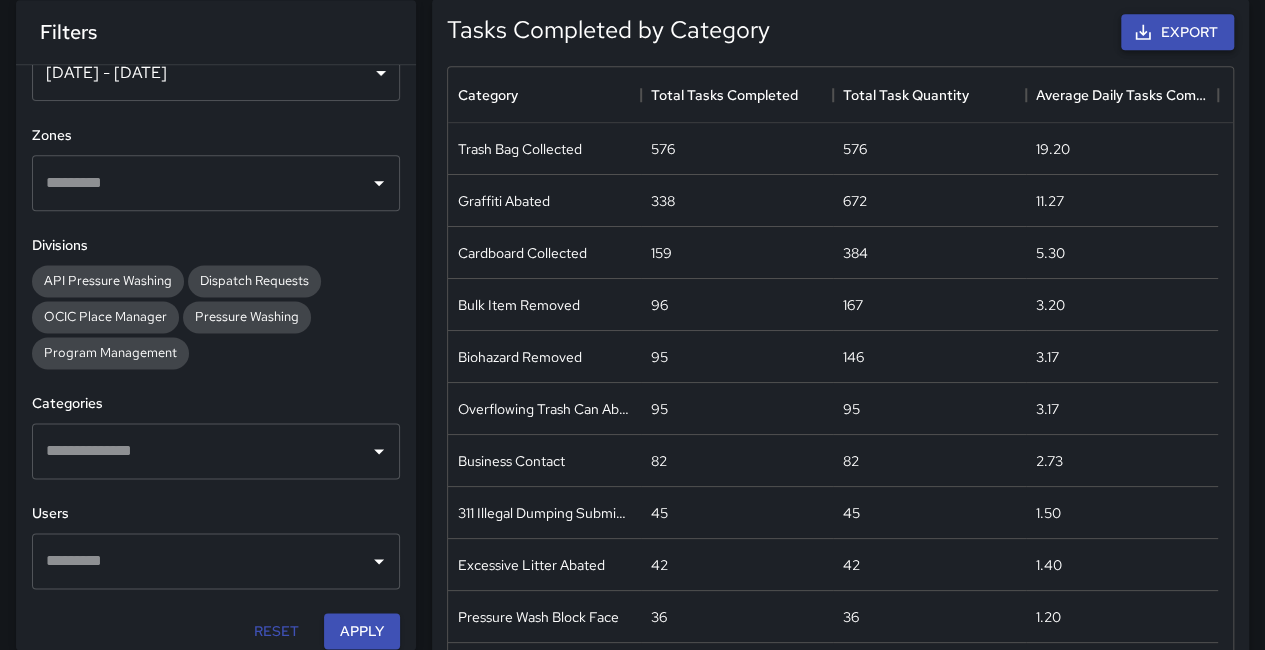 click on "Export" at bounding box center [1177, 32] 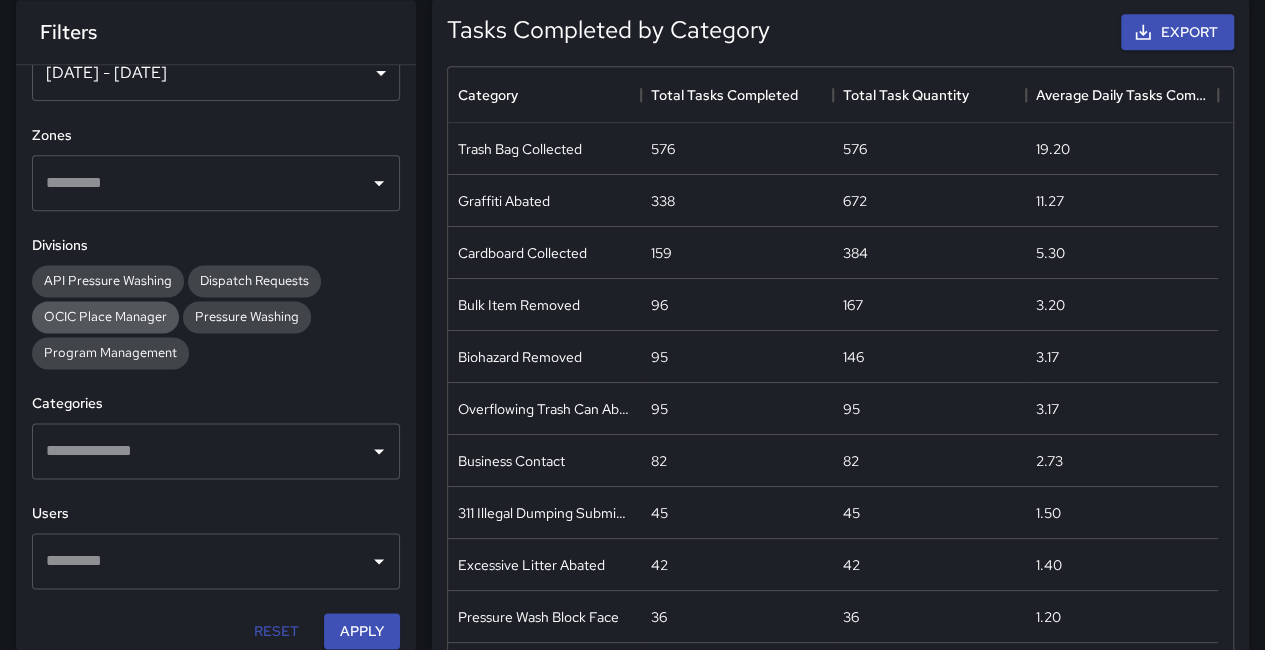 click on "OCIC Place Manager" at bounding box center (105, 316) 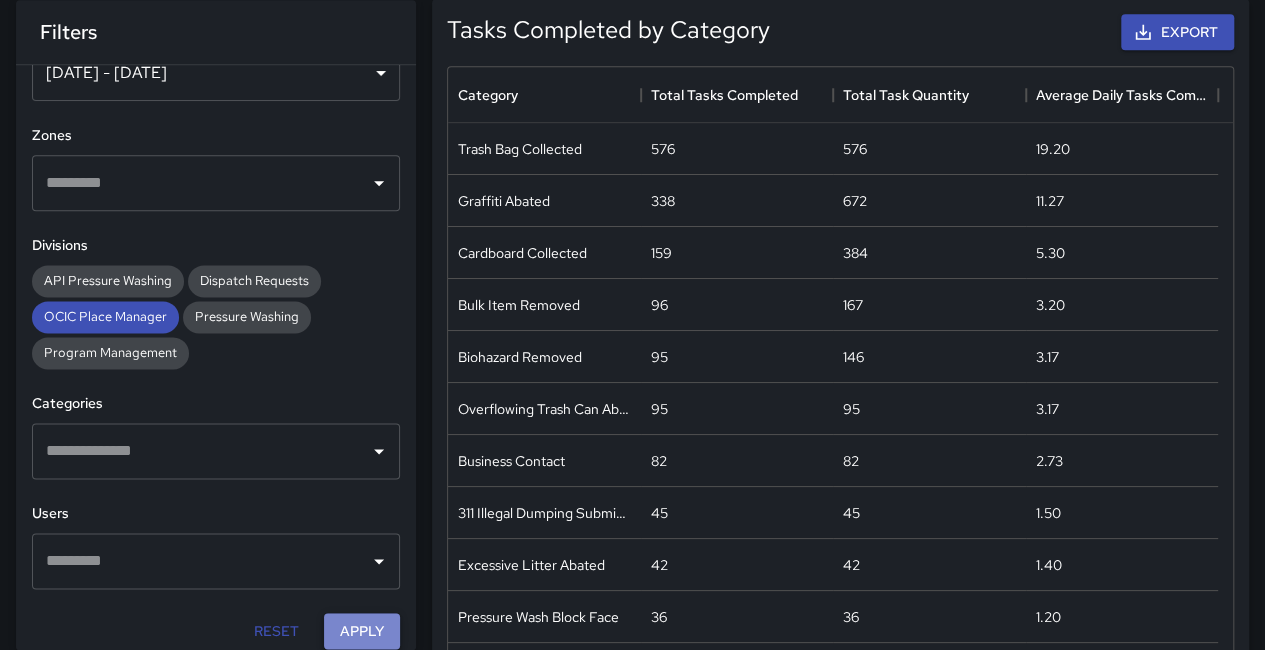 click on "Apply" at bounding box center [362, 631] 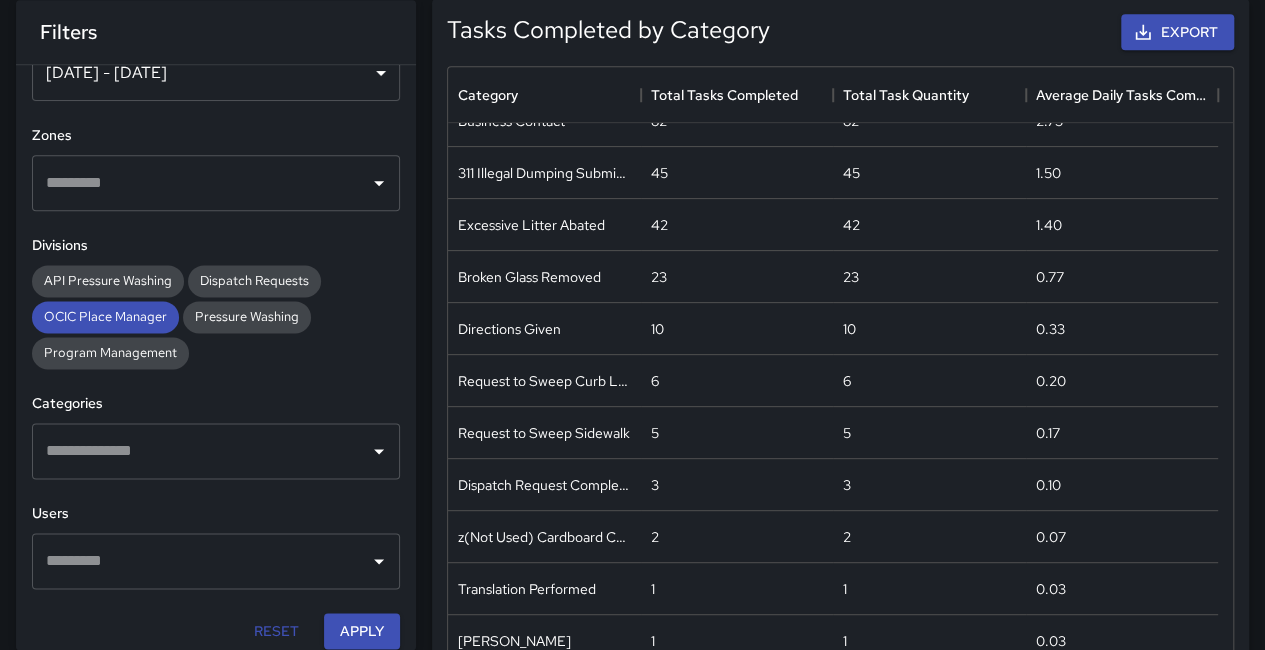 scroll, scrollTop: 0, scrollLeft: 0, axis: both 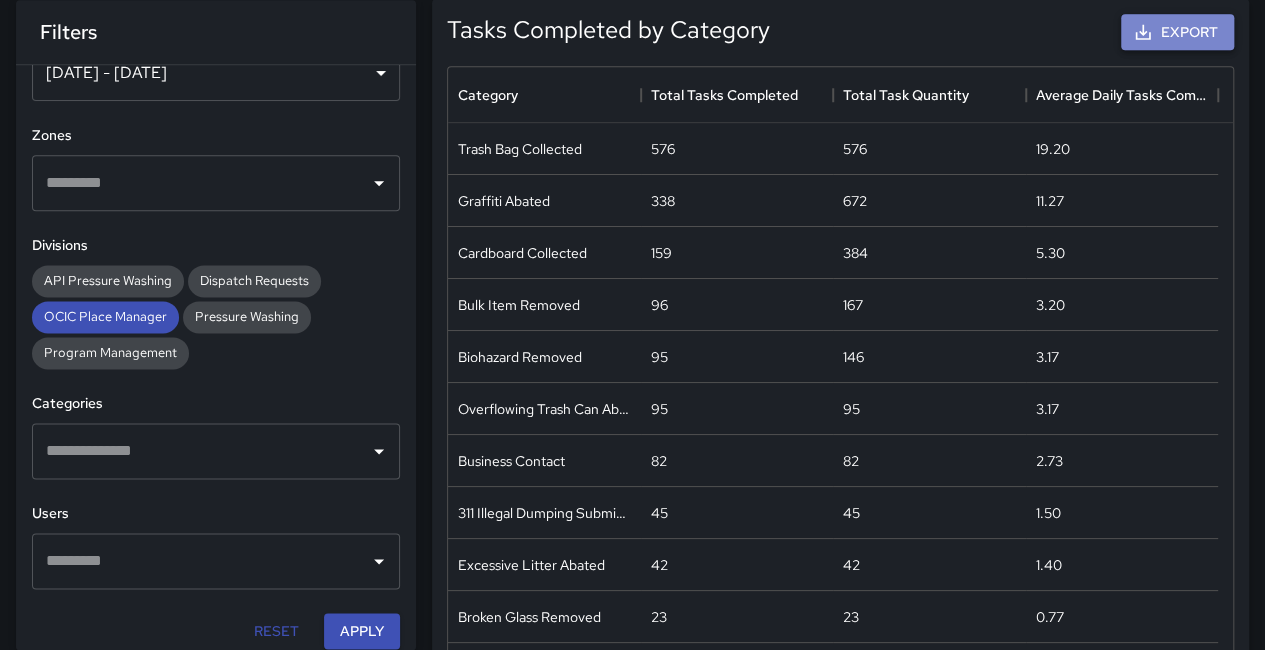 click on "Export" at bounding box center [1177, 32] 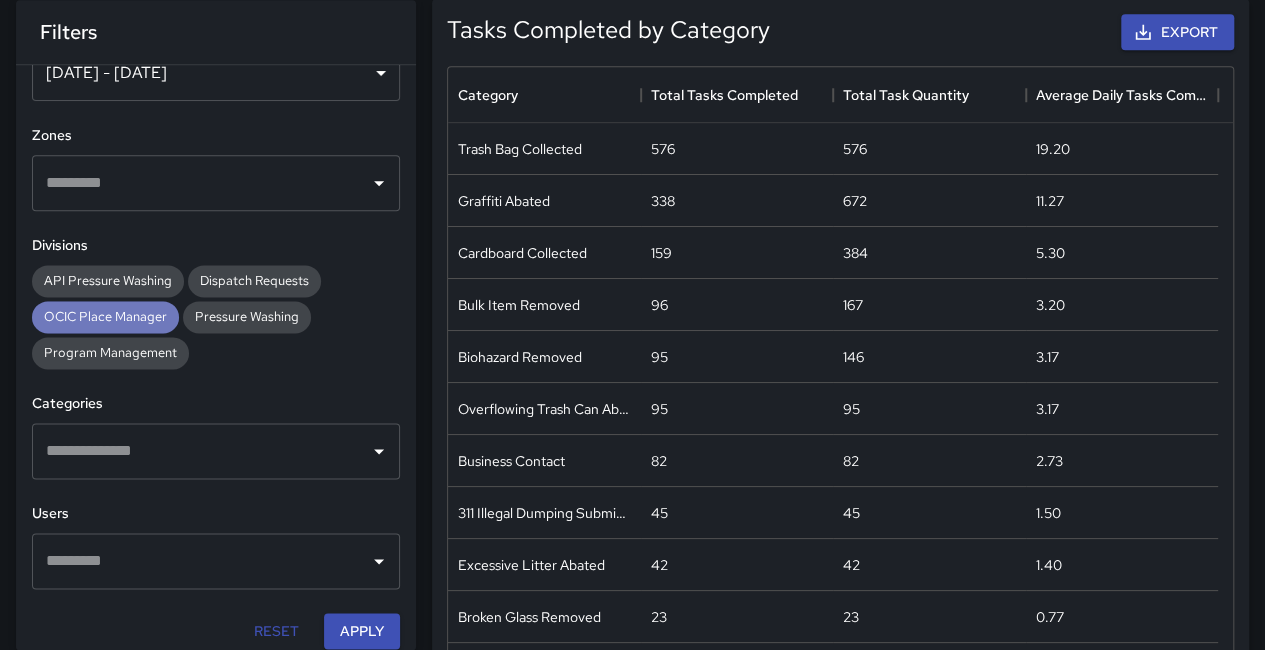click on "OCIC Place Manager" at bounding box center [105, 316] 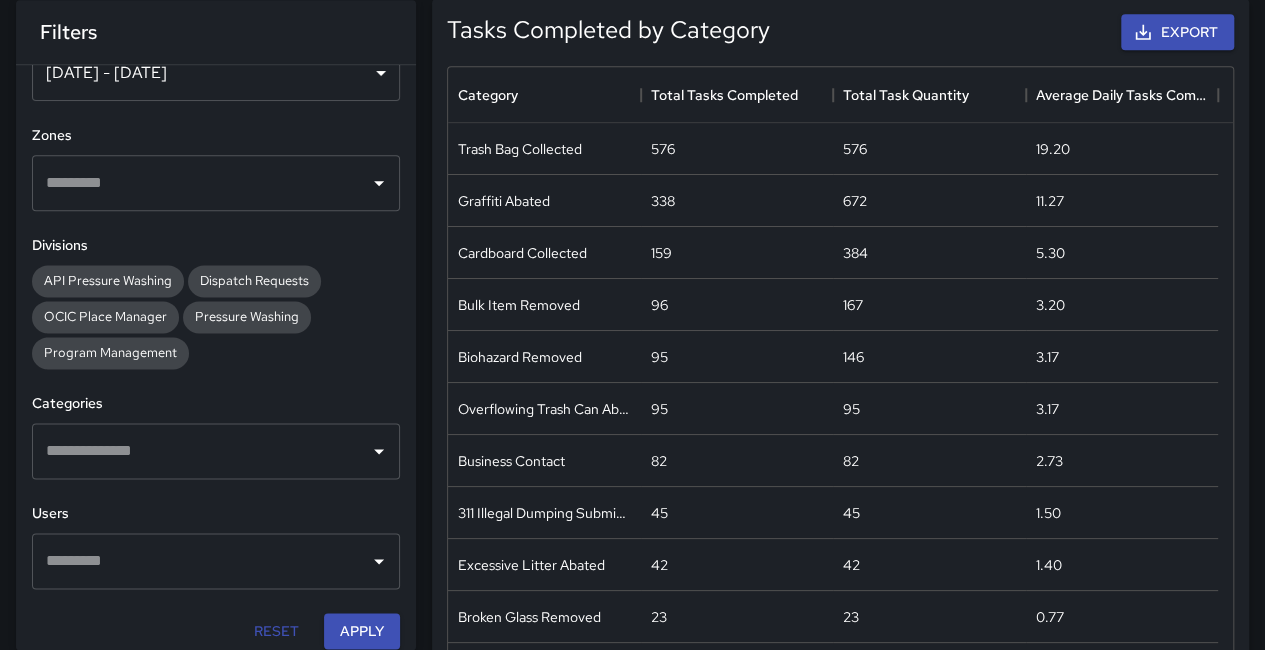 drag, startPoint x: 240, startPoint y: 316, endPoint x: 260, endPoint y: 350, distance: 39.446167 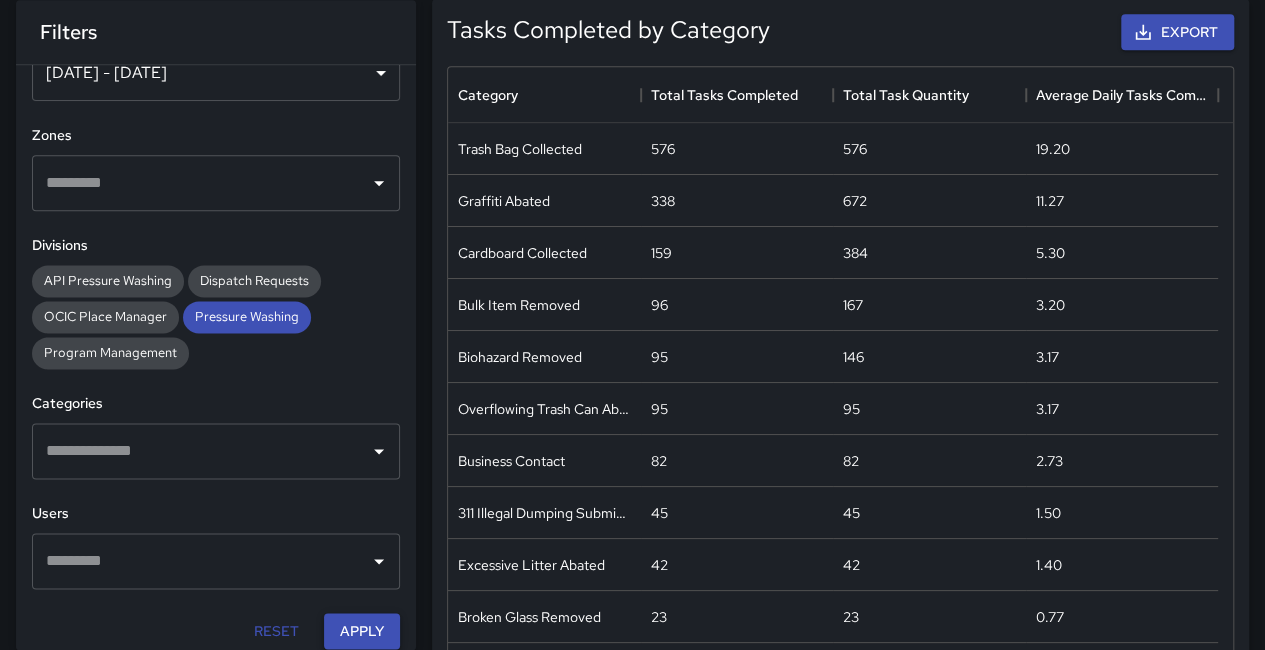 click on "Apply" at bounding box center [362, 631] 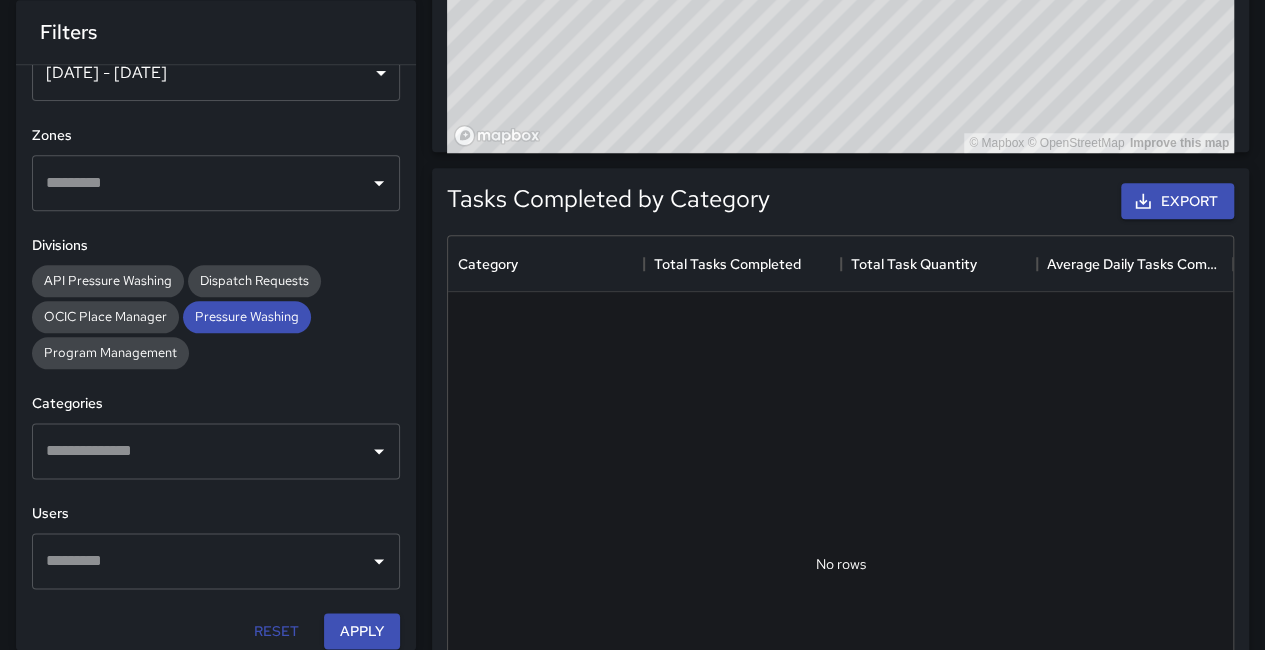 scroll, scrollTop: 1000, scrollLeft: 0, axis: vertical 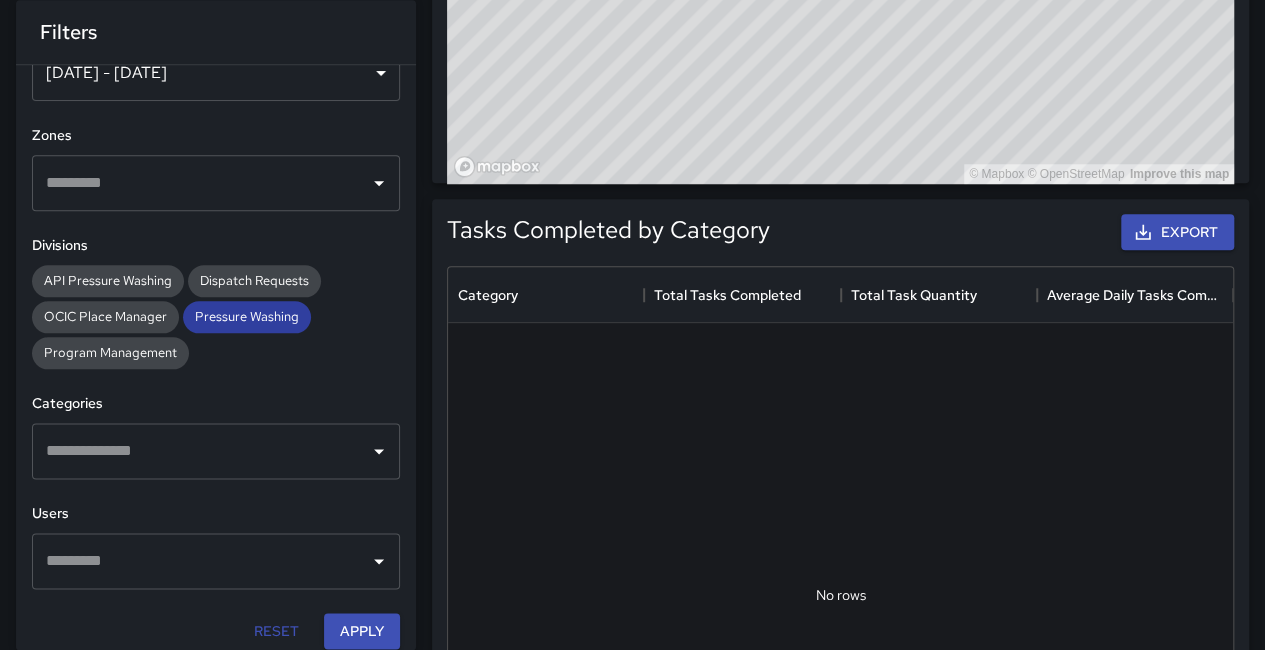 click on "Pressure Washing" at bounding box center (247, 316) 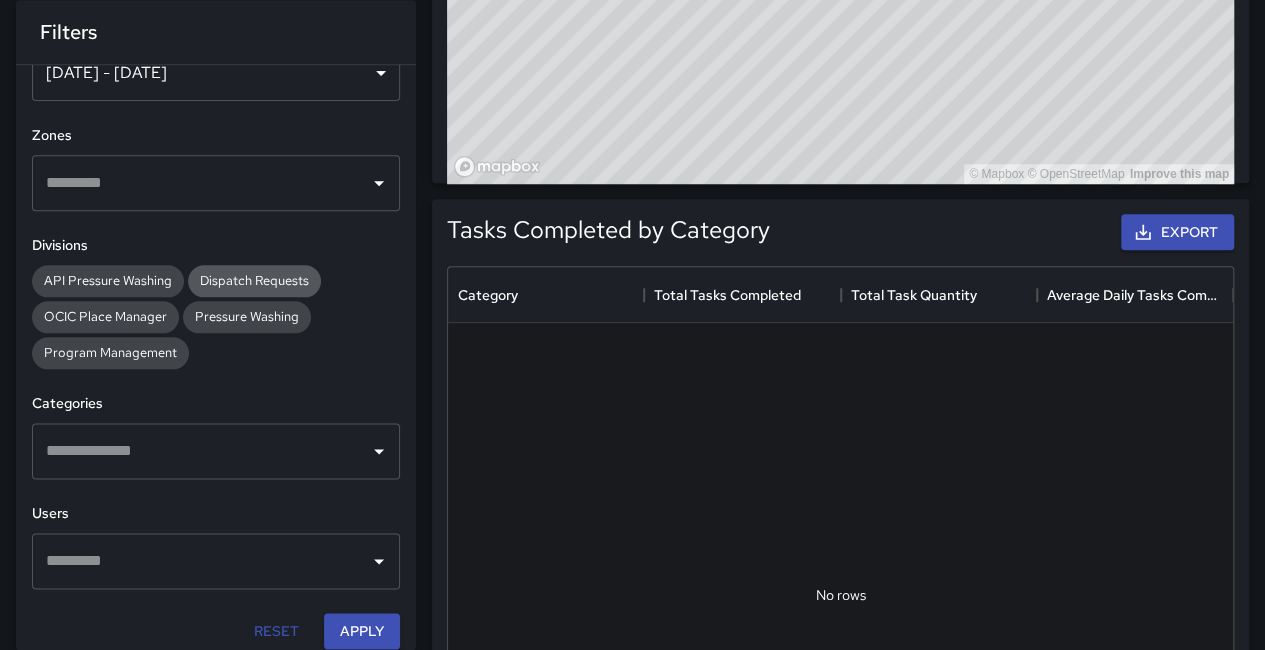 click on "Dispatch Requests" at bounding box center (254, 280) 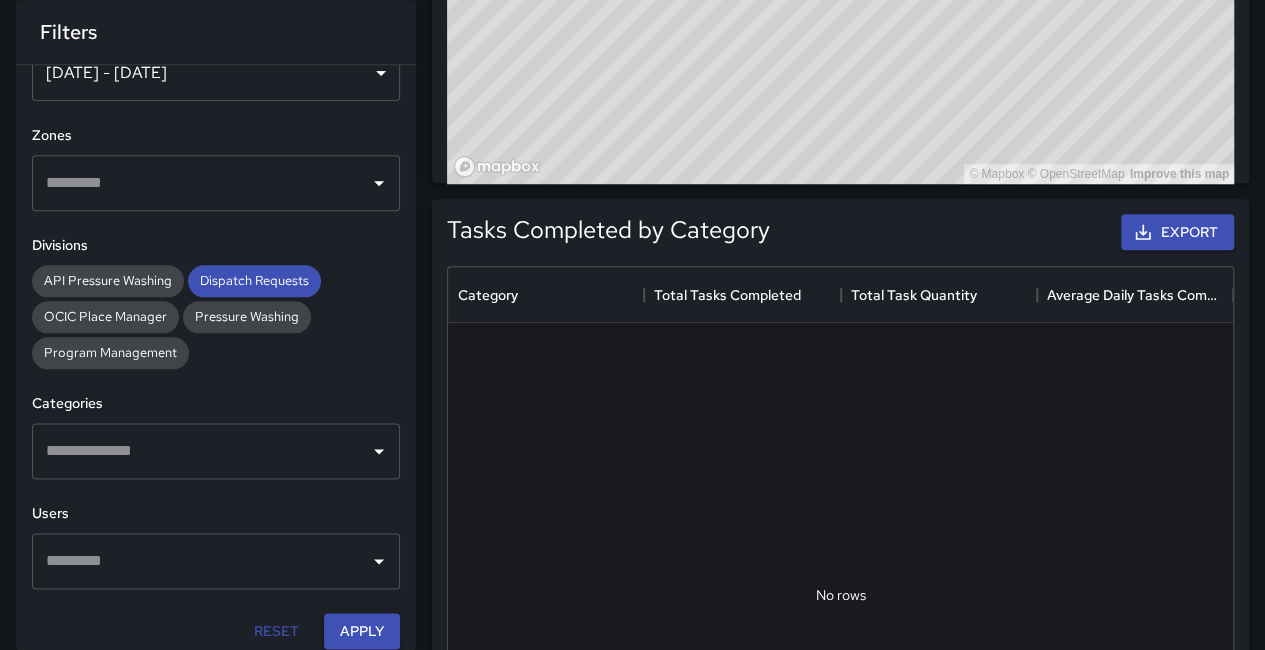 click on "Apply" at bounding box center [362, 631] 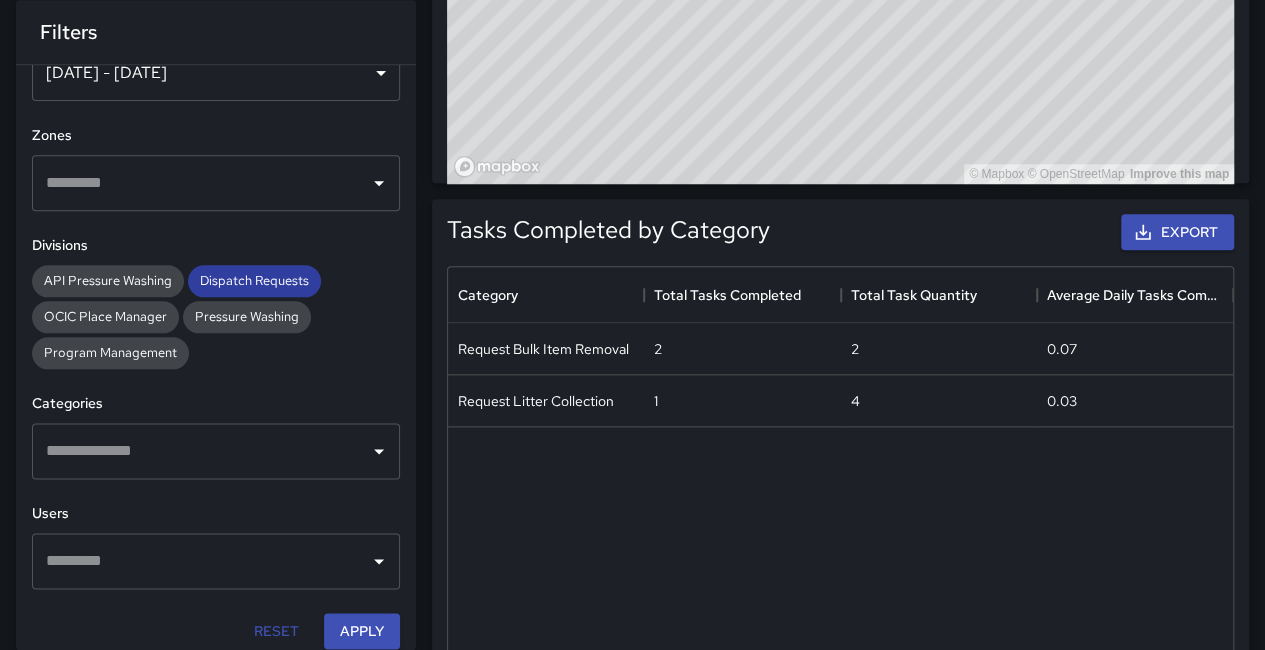 click on "Dispatch Requests" at bounding box center (254, 280) 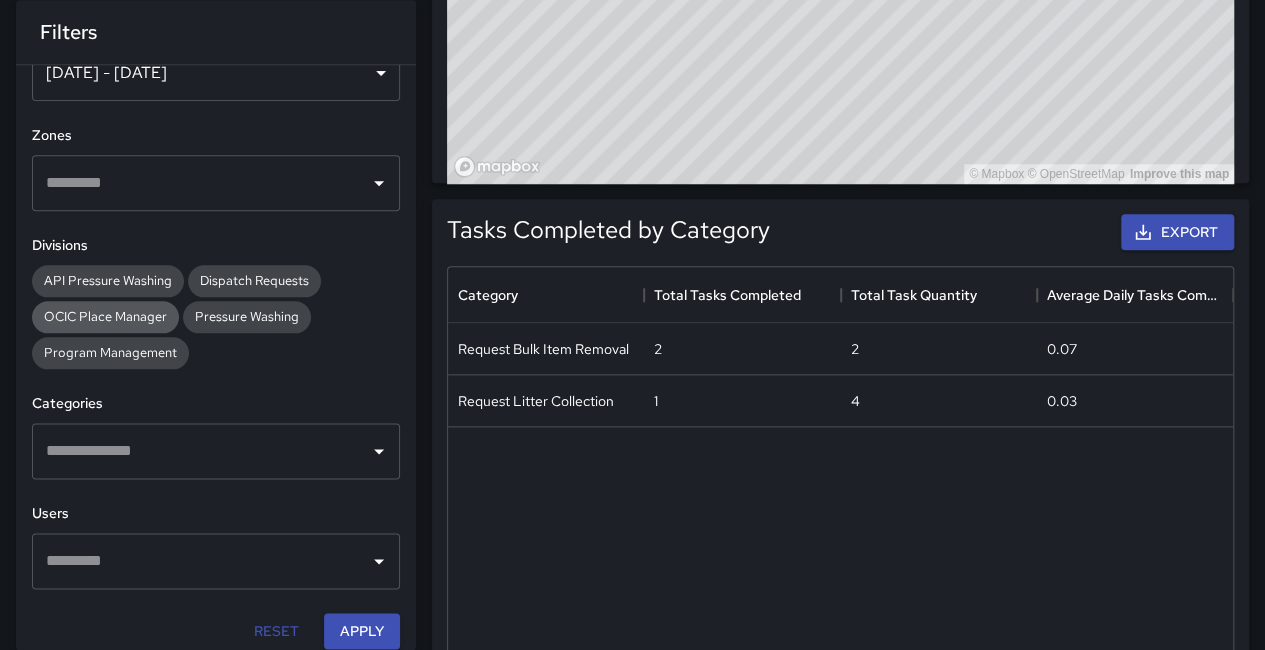click on "OCIC Place Manager" at bounding box center [105, 316] 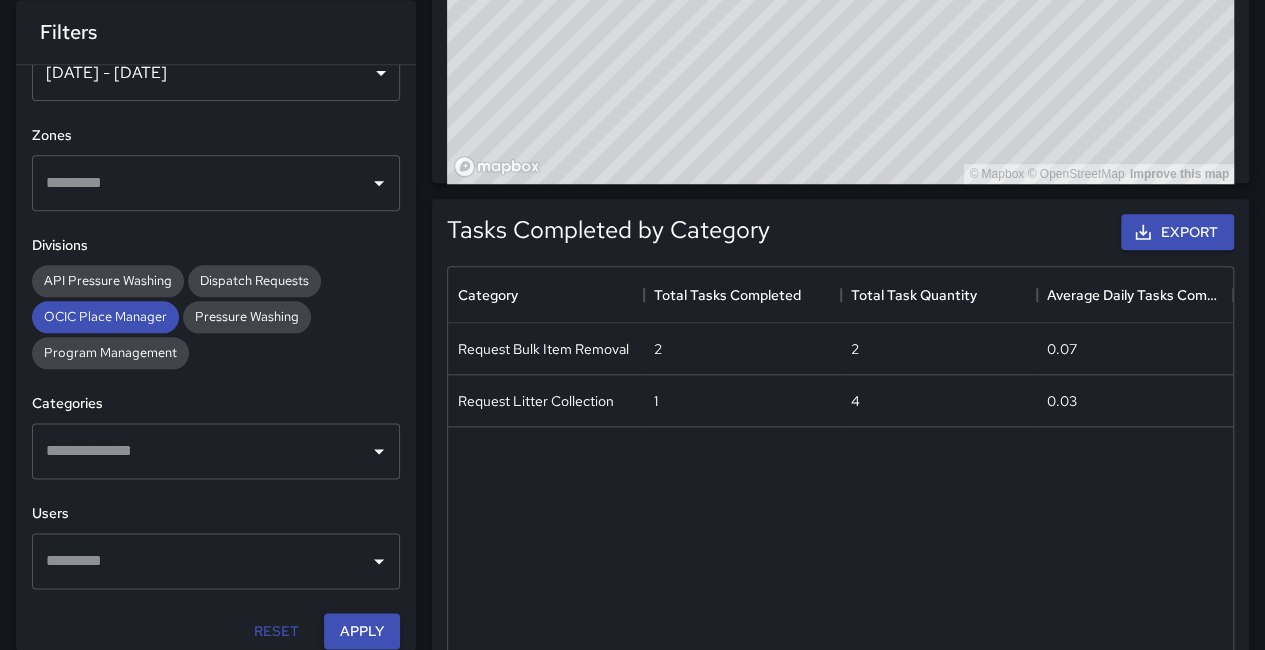 click on "Apply" at bounding box center (362, 631) 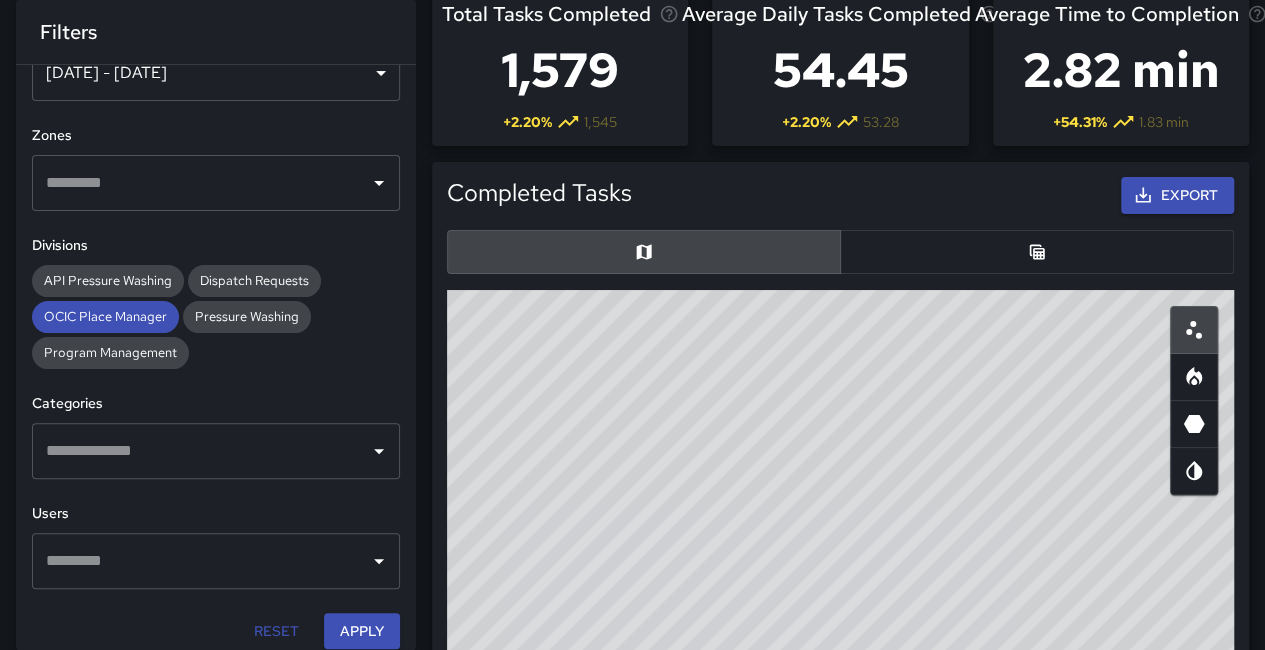 scroll, scrollTop: 92, scrollLeft: 0, axis: vertical 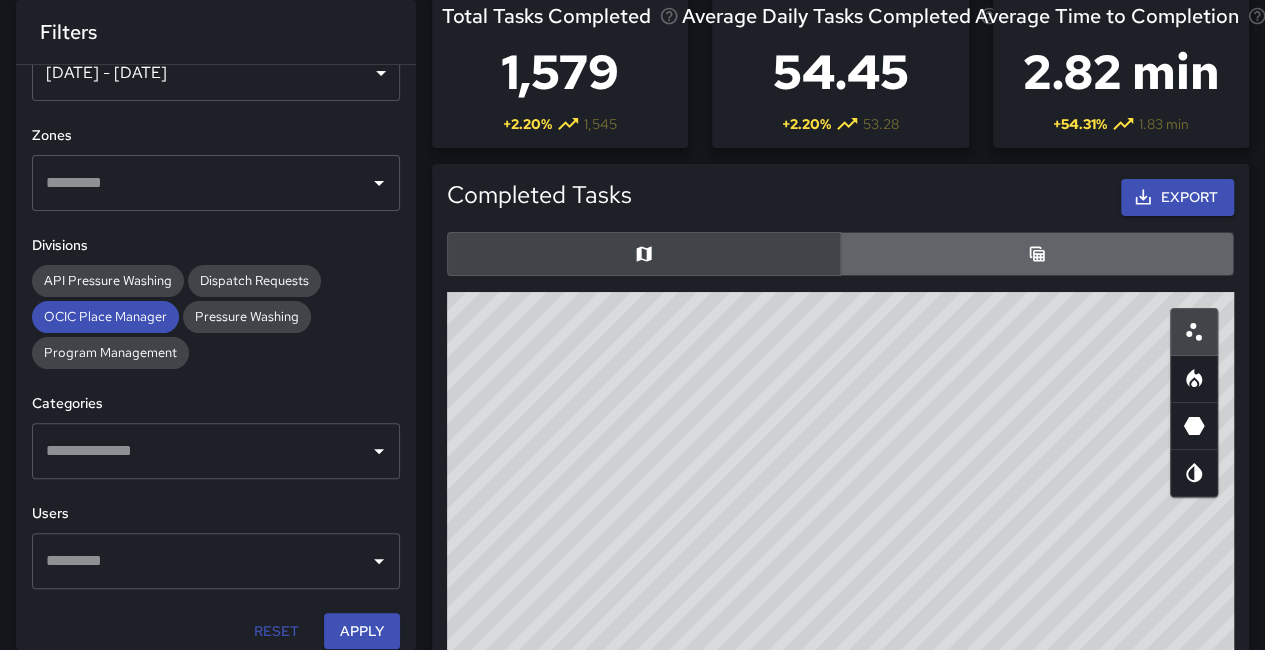click at bounding box center (1037, 254) 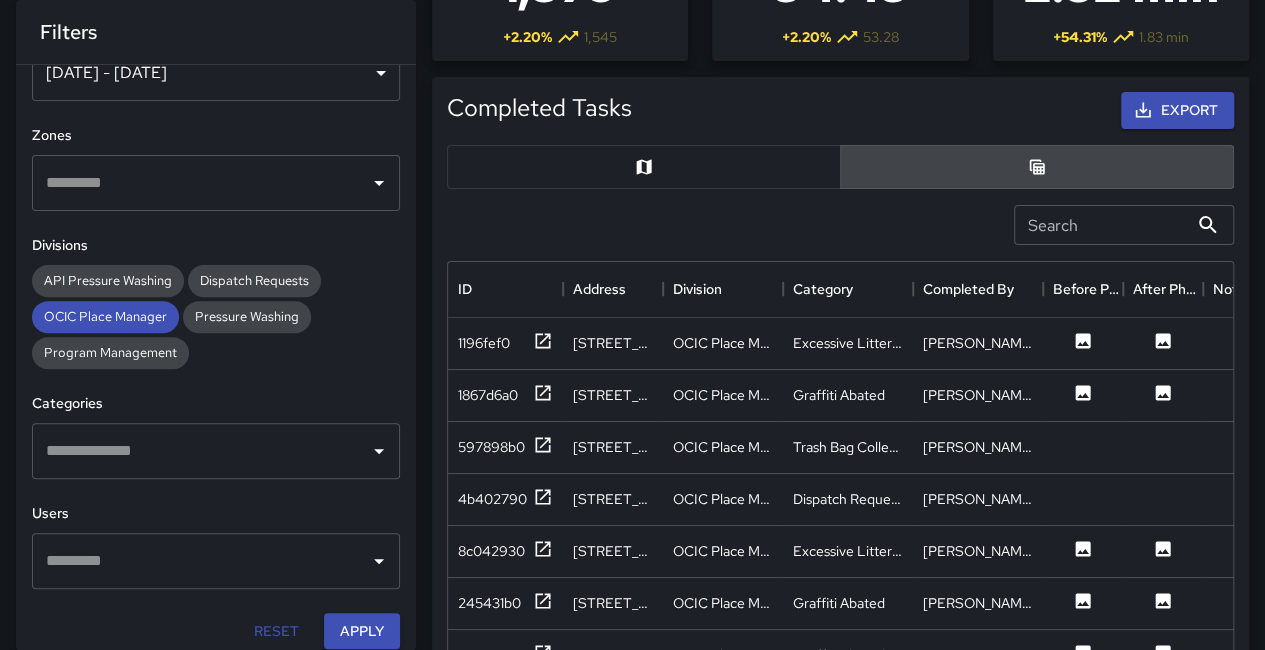 scroll, scrollTop: 392, scrollLeft: 0, axis: vertical 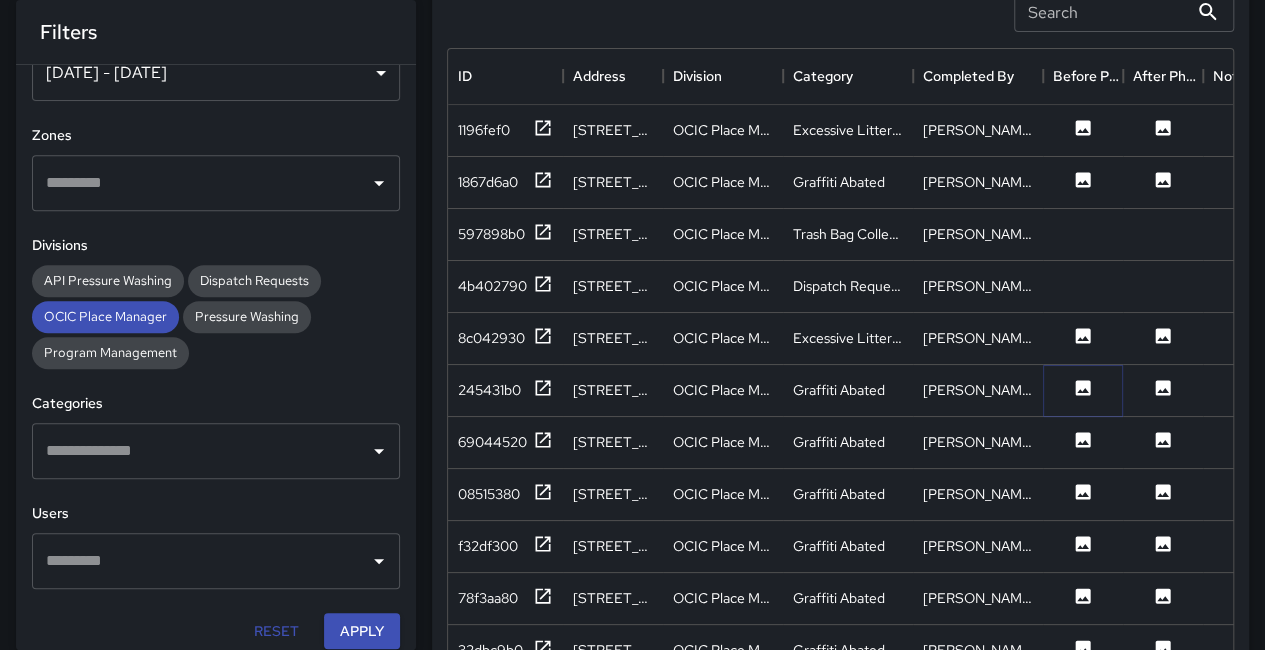 click 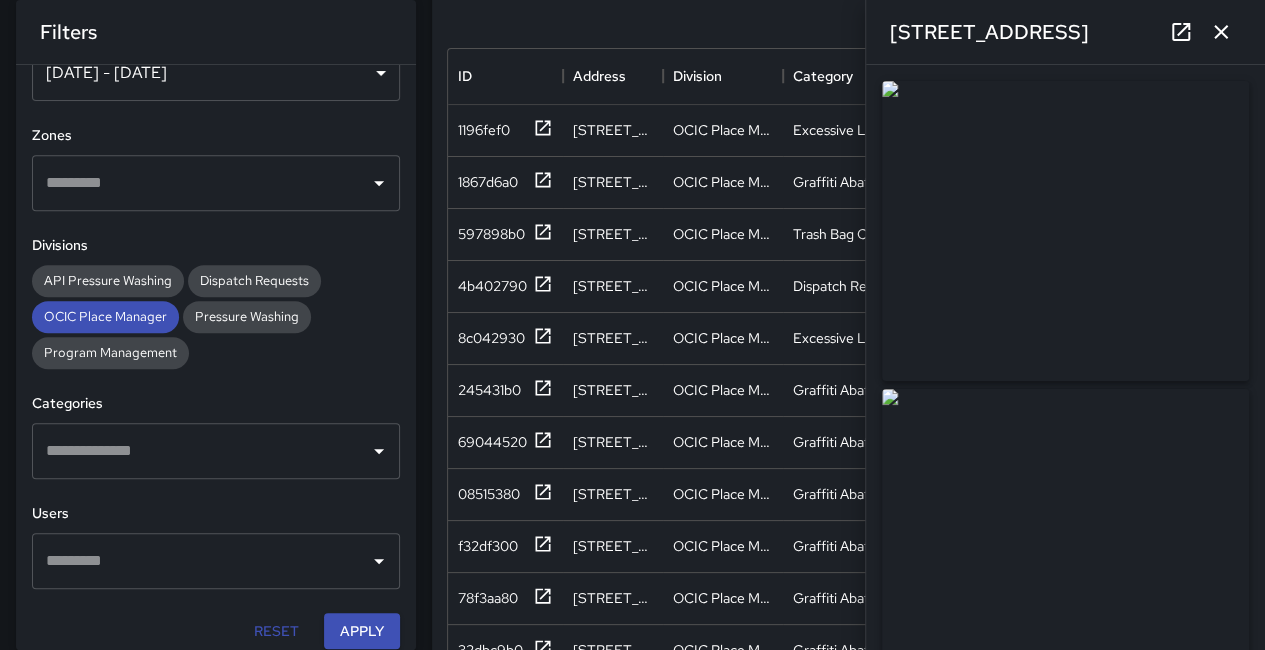 type on "**********" 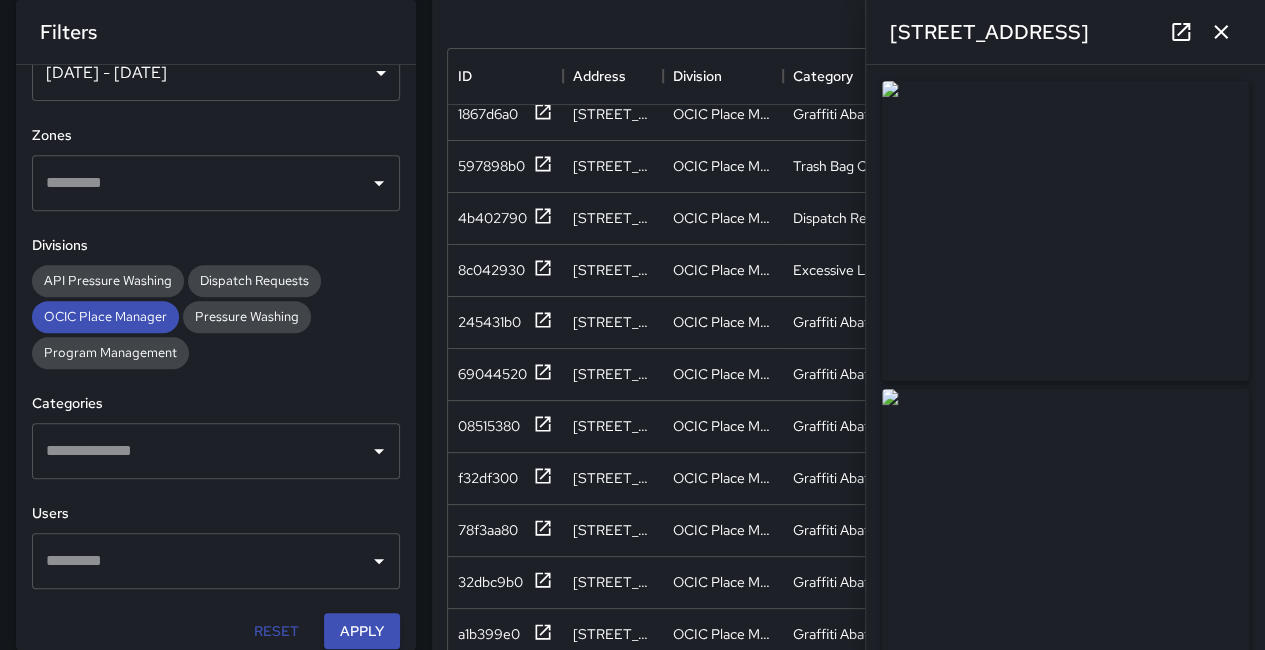scroll, scrollTop: 100, scrollLeft: 0, axis: vertical 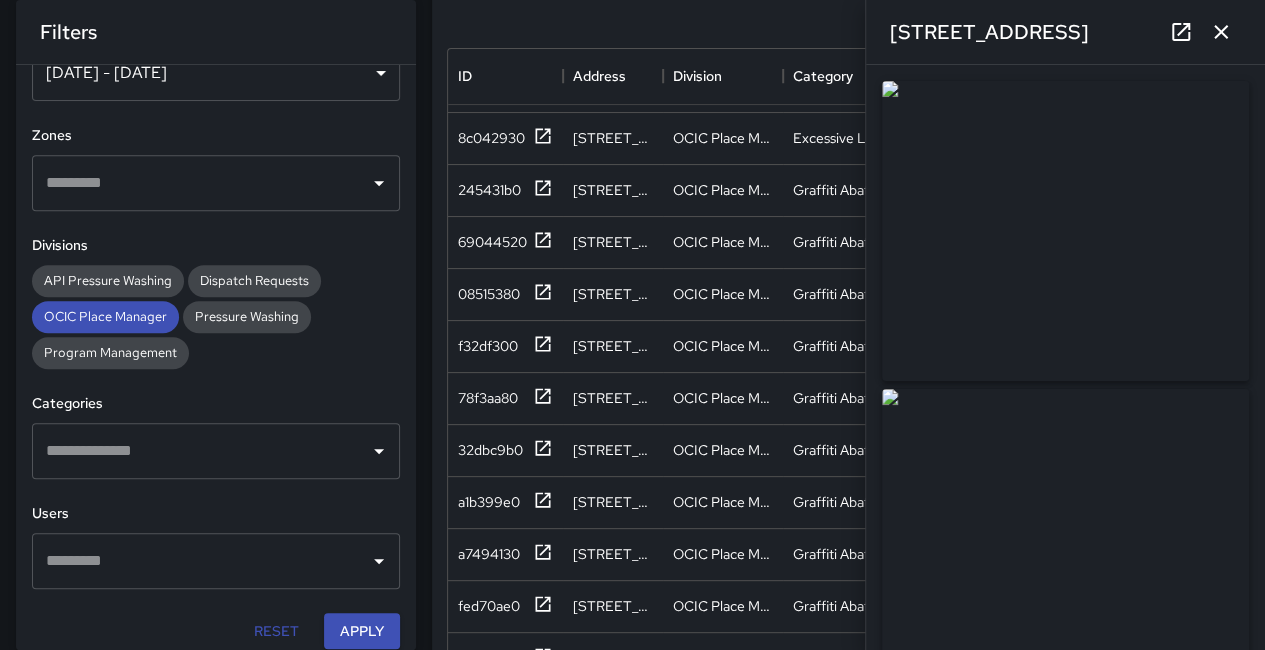 click 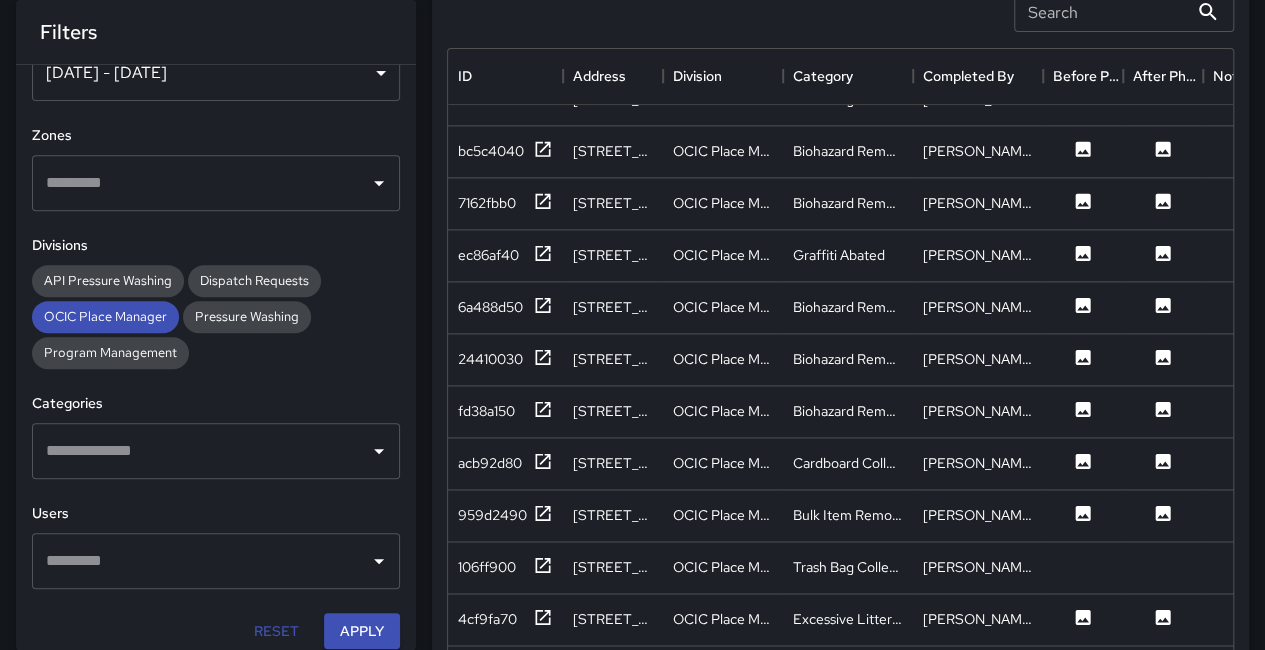 scroll, scrollTop: 1400, scrollLeft: 0, axis: vertical 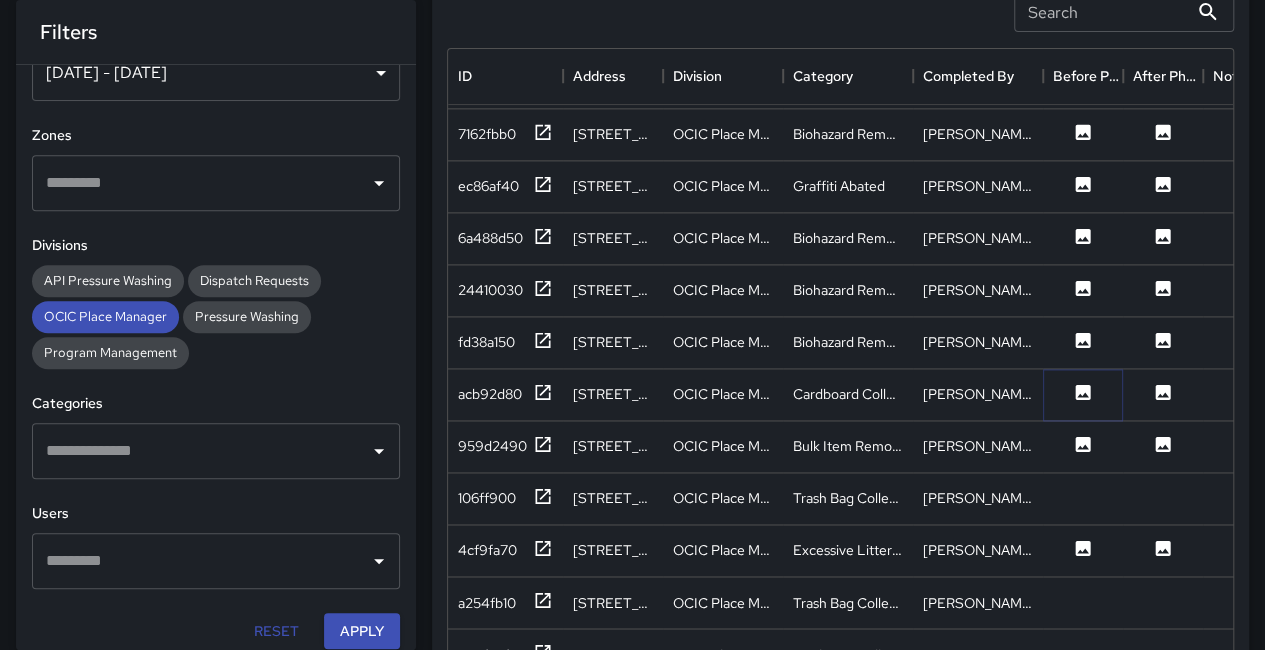 click 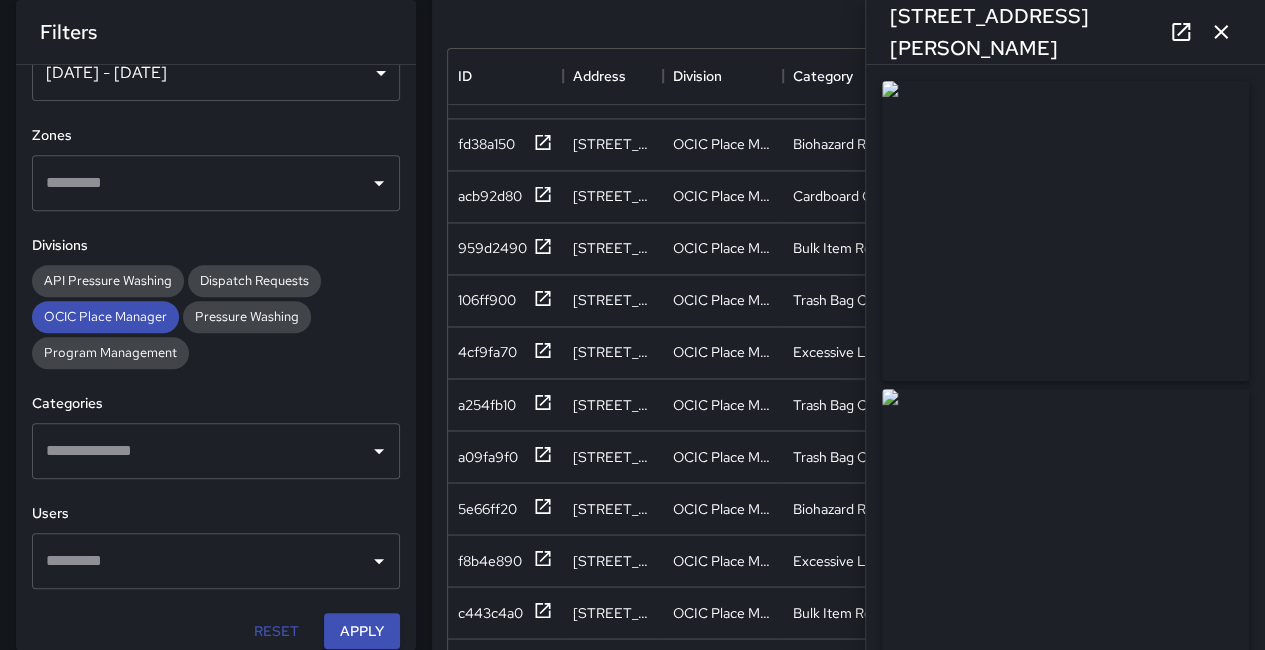 scroll, scrollTop: 1600, scrollLeft: 0, axis: vertical 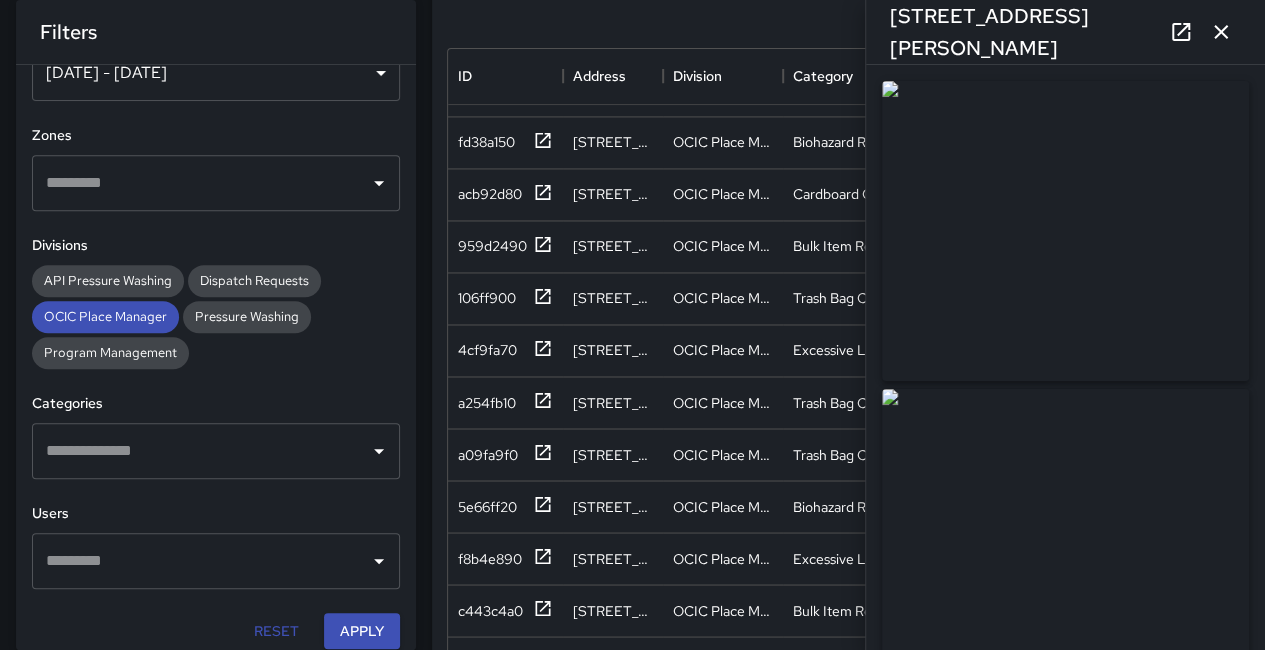 click 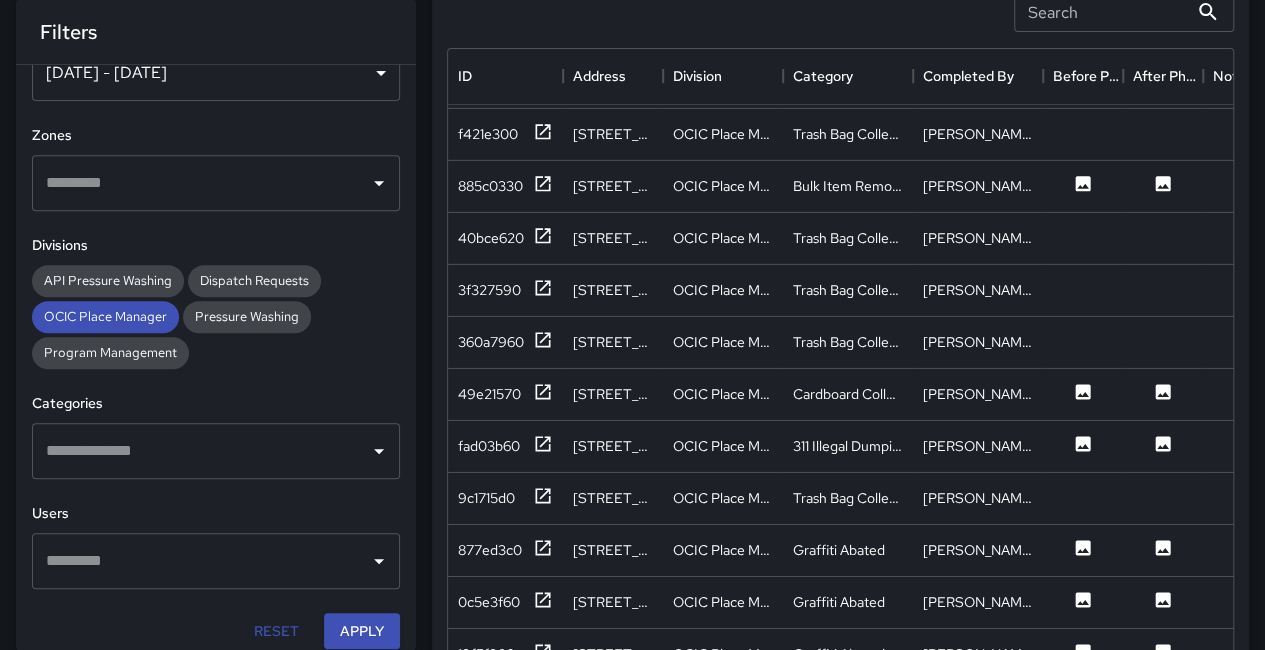 scroll, scrollTop: 3200, scrollLeft: 0, axis: vertical 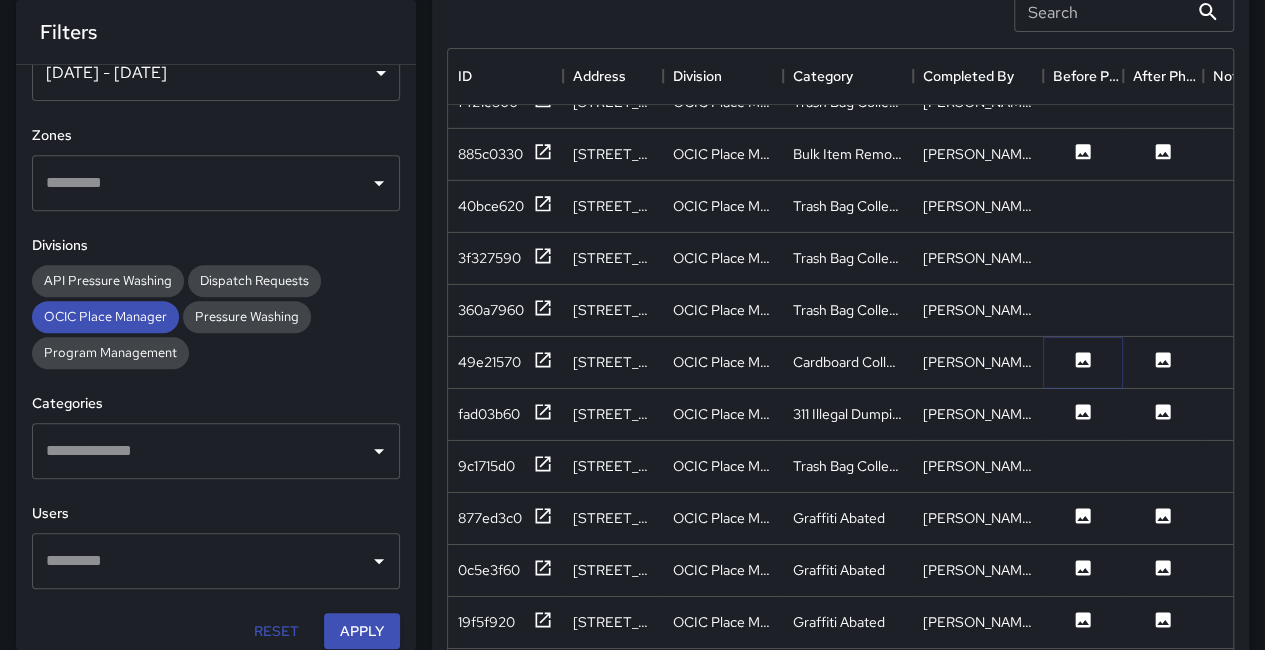 click at bounding box center (1083, 362) 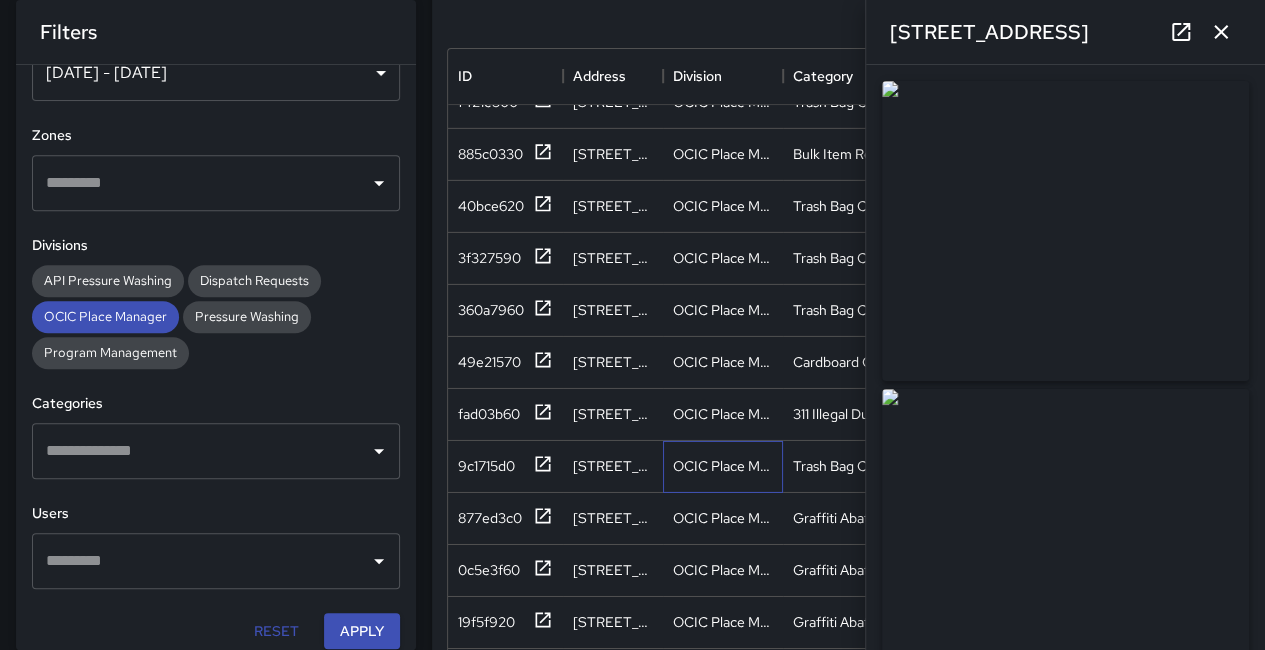 click on "OCIC Place Manager" at bounding box center (723, 467) 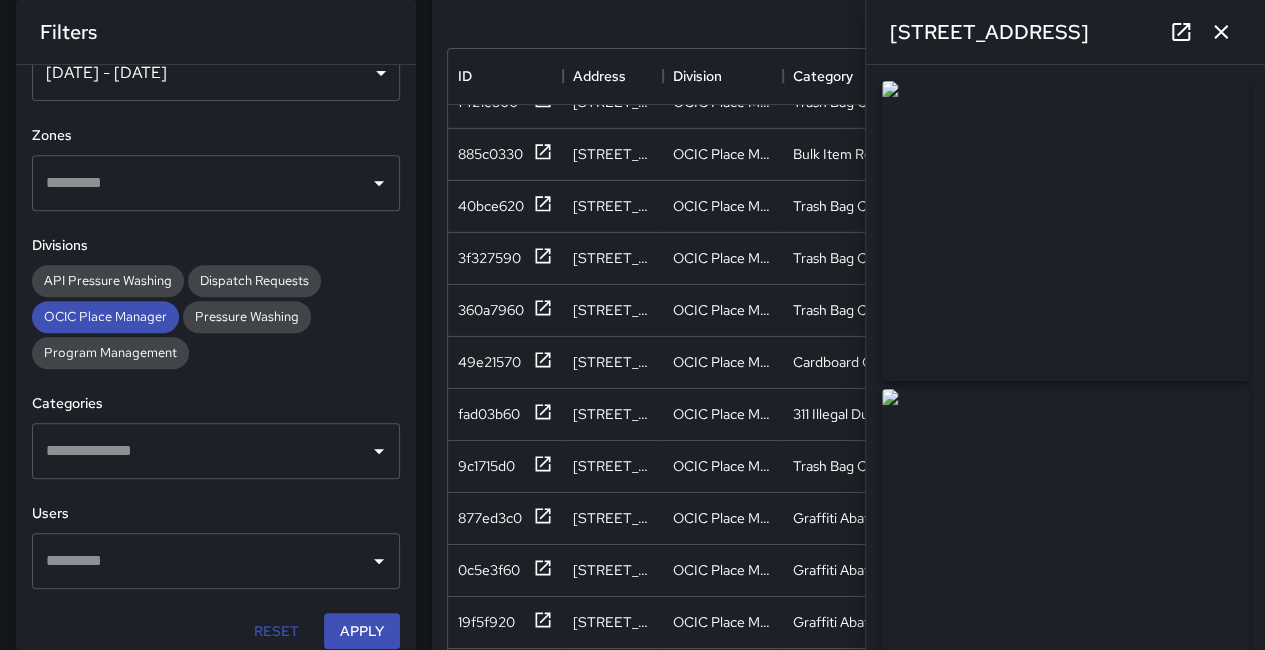 click 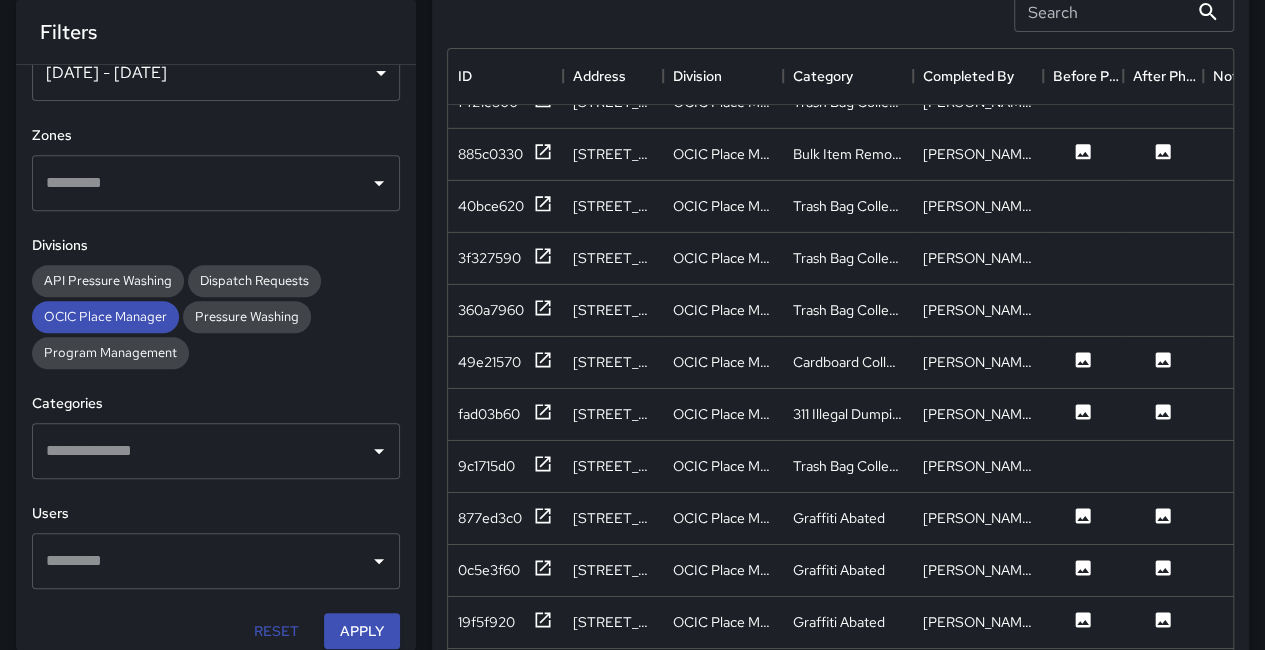 scroll, scrollTop: 3600, scrollLeft: 0, axis: vertical 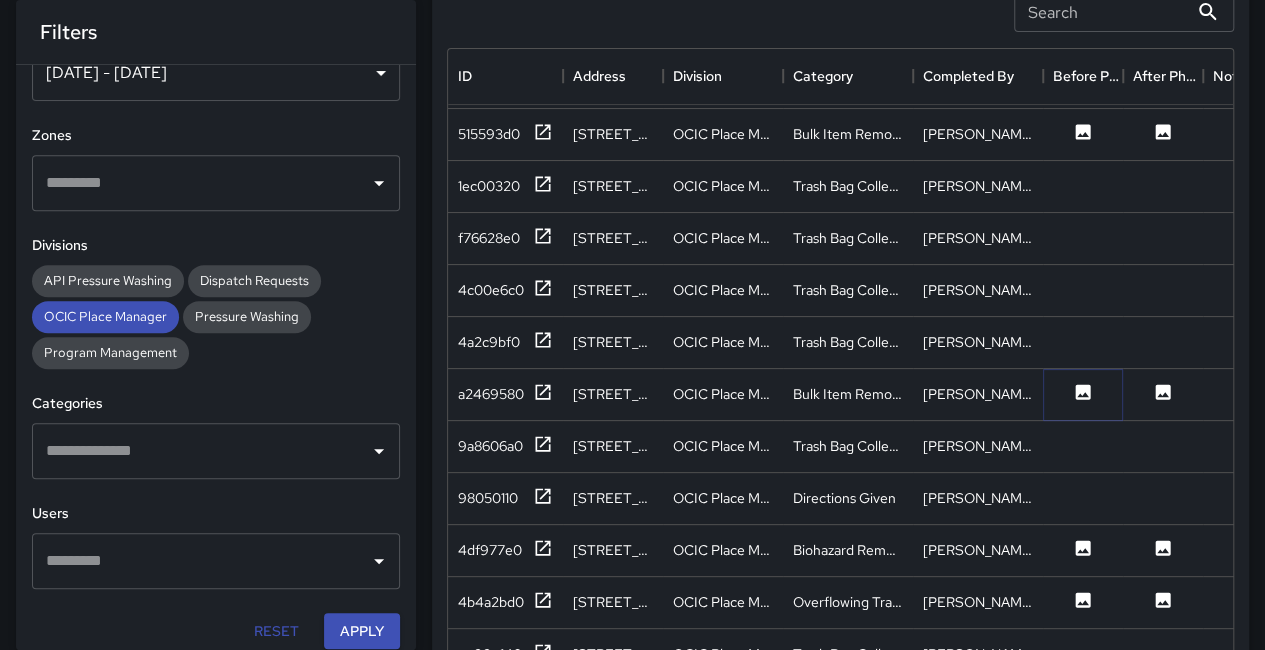click 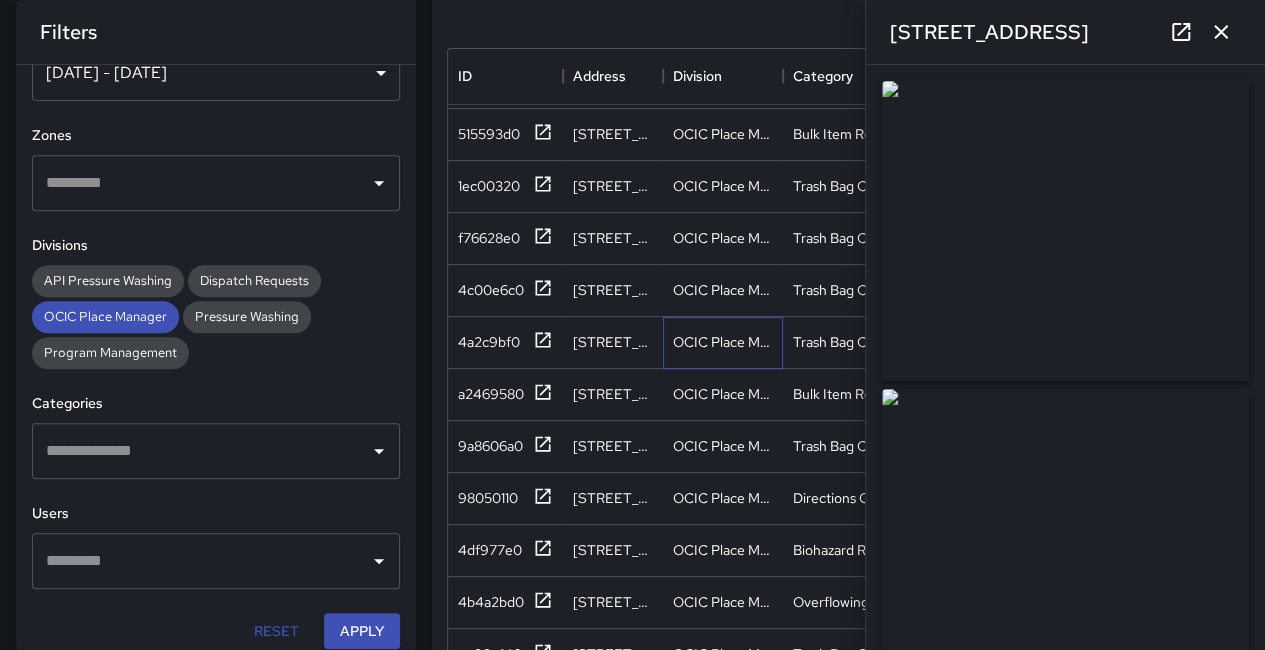 click on "OCIC Place Manager" at bounding box center (723, 343) 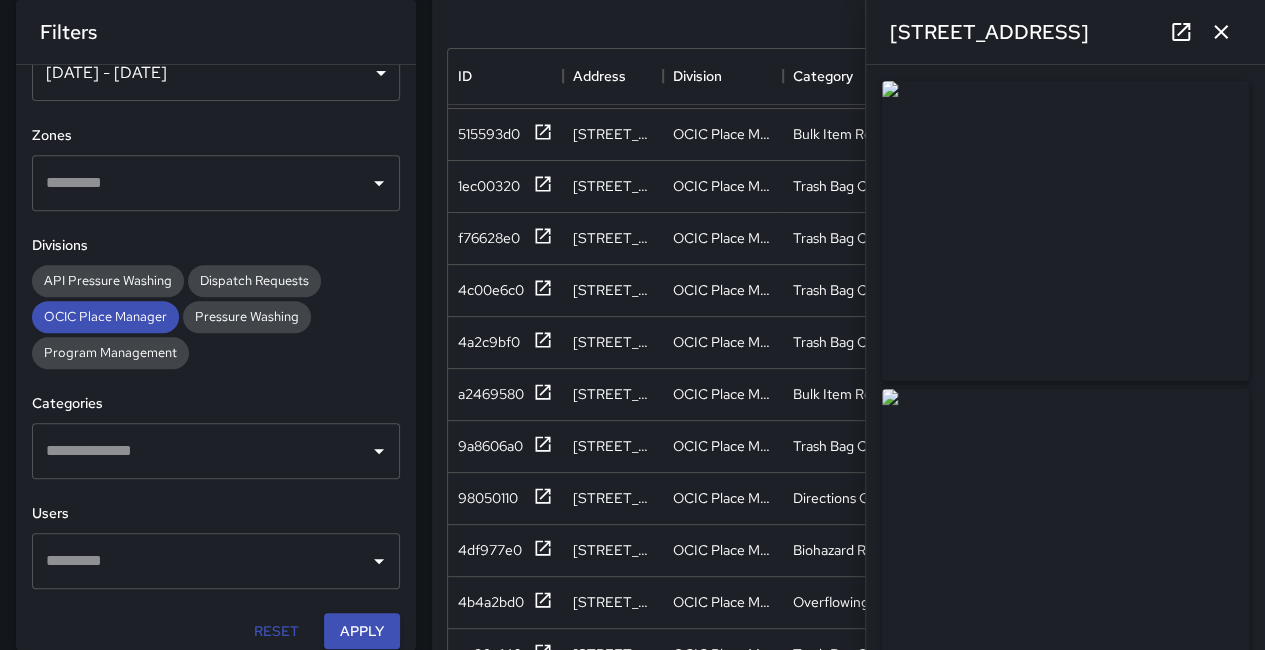 click at bounding box center [1221, 32] 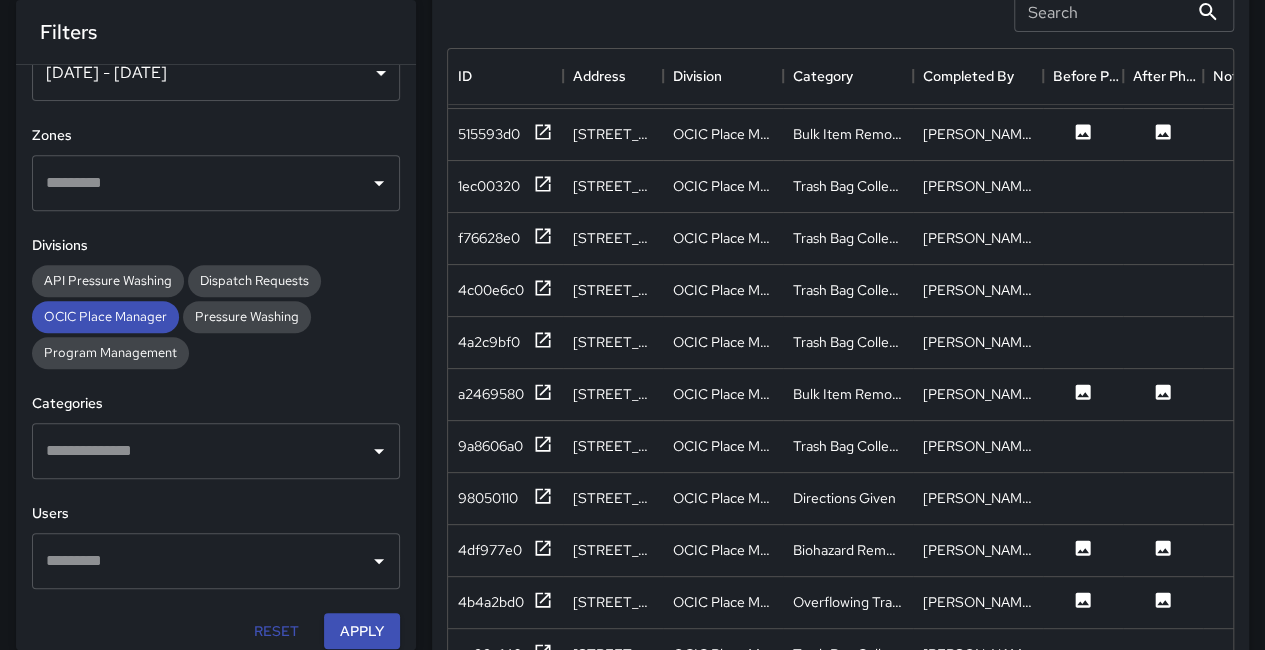 scroll, scrollTop: 4200, scrollLeft: 0, axis: vertical 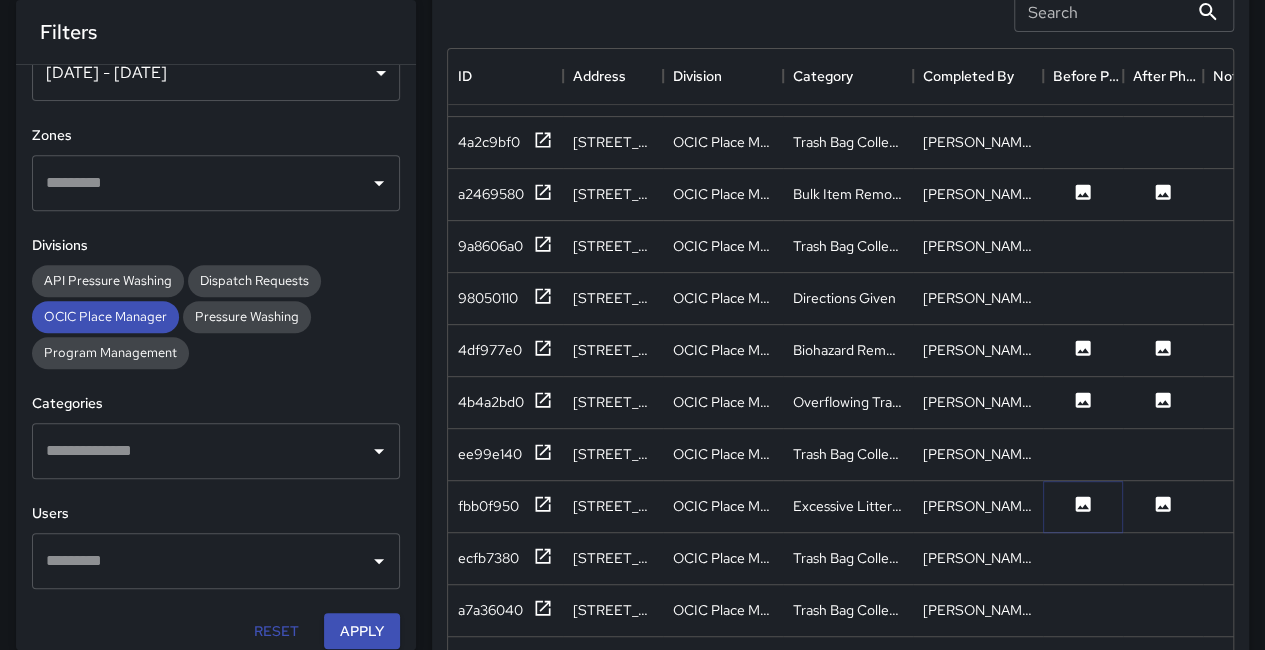 click 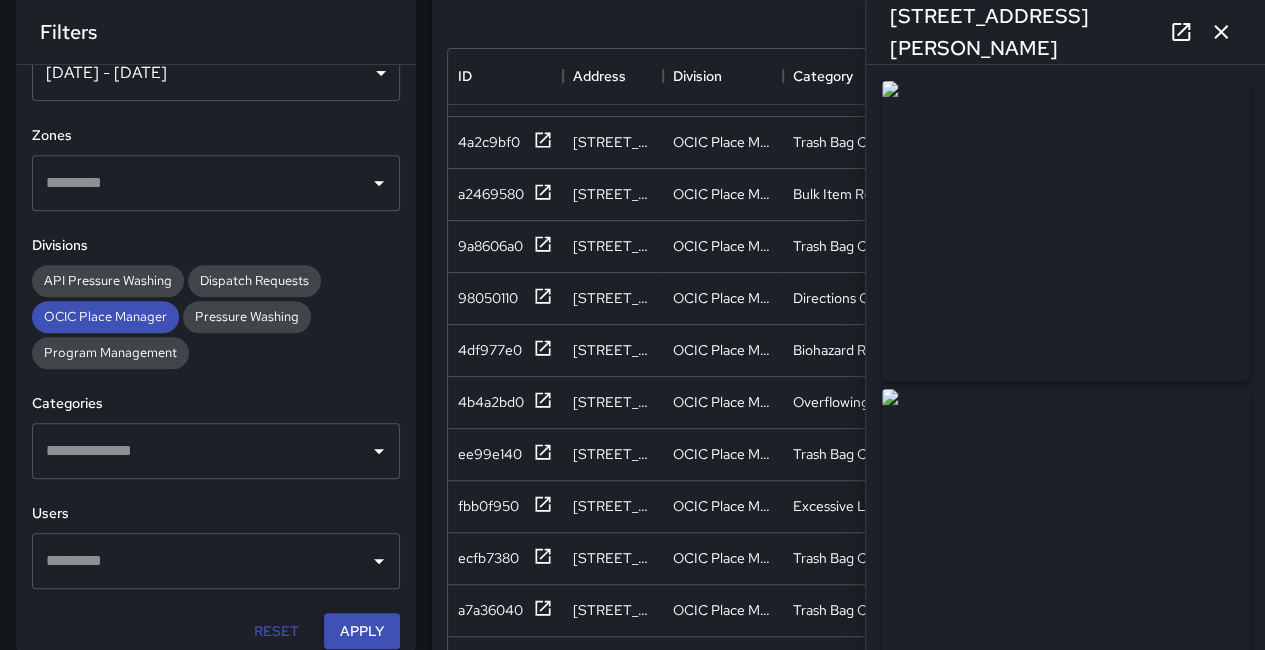 click 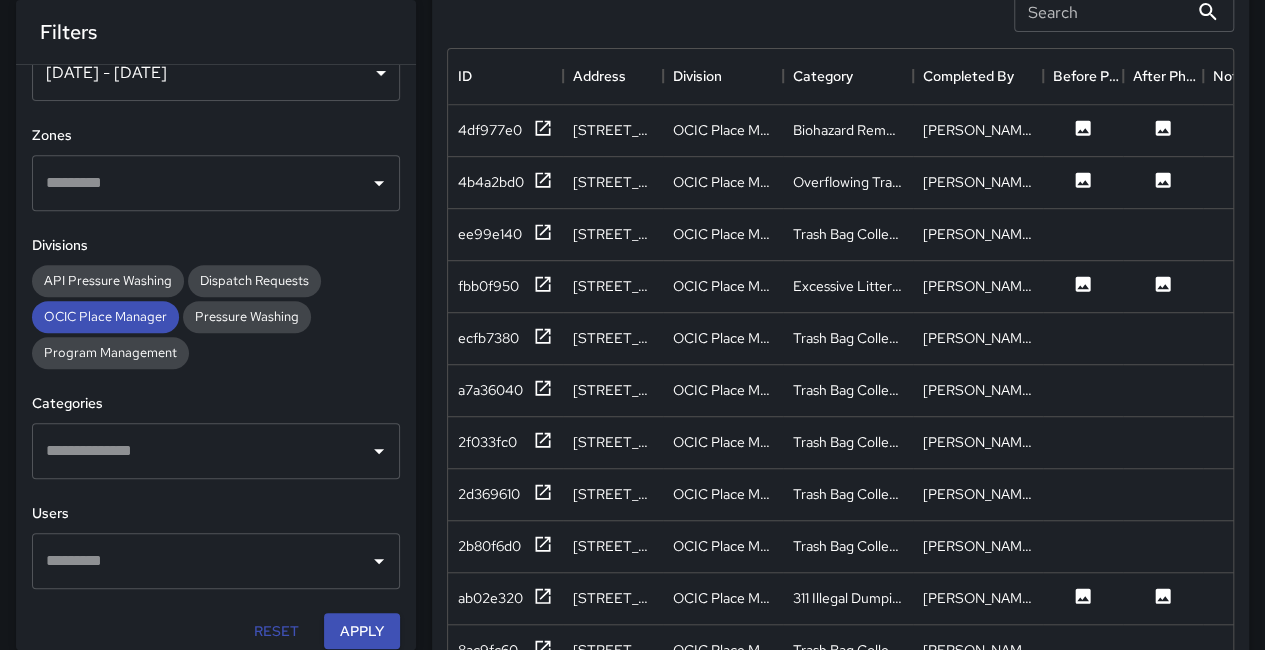 scroll, scrollTop: 4525, scrollLeft: 0, axis: vertical 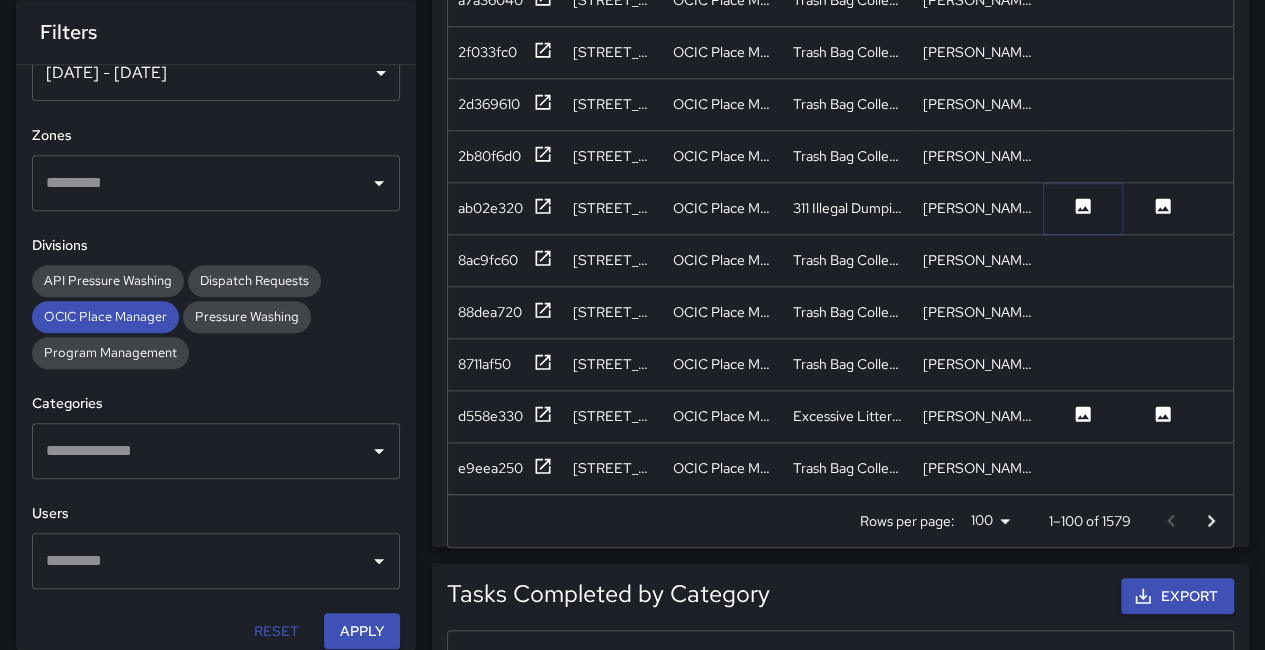 click 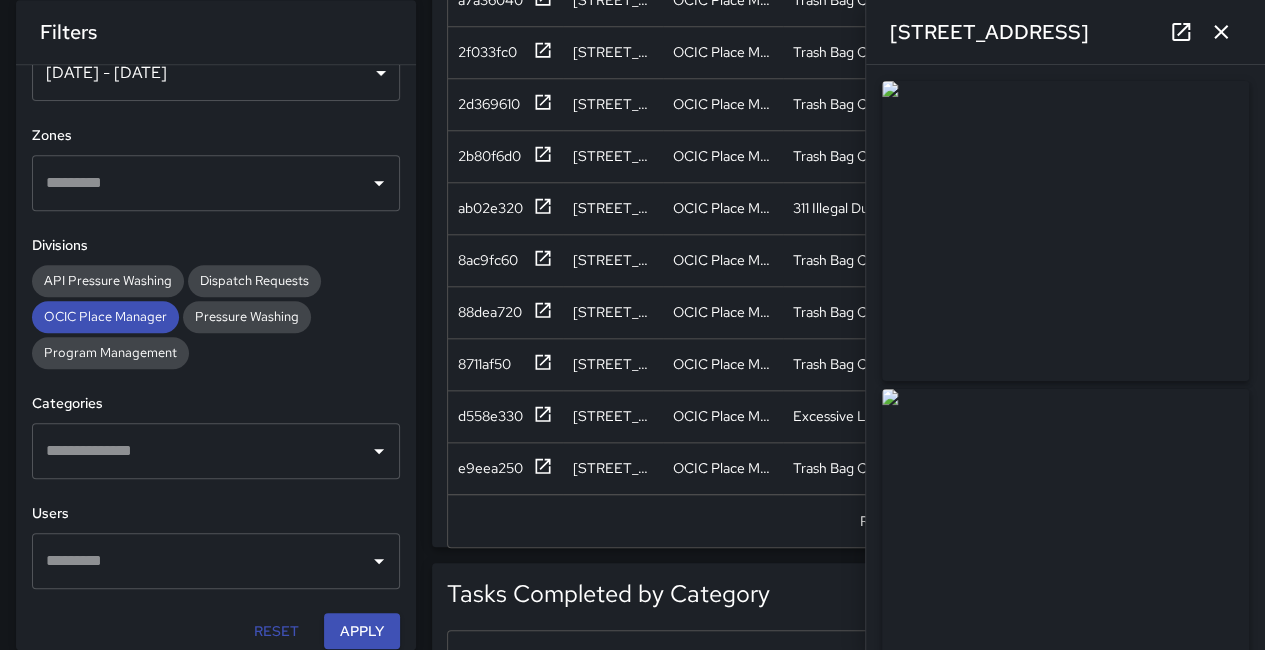 click 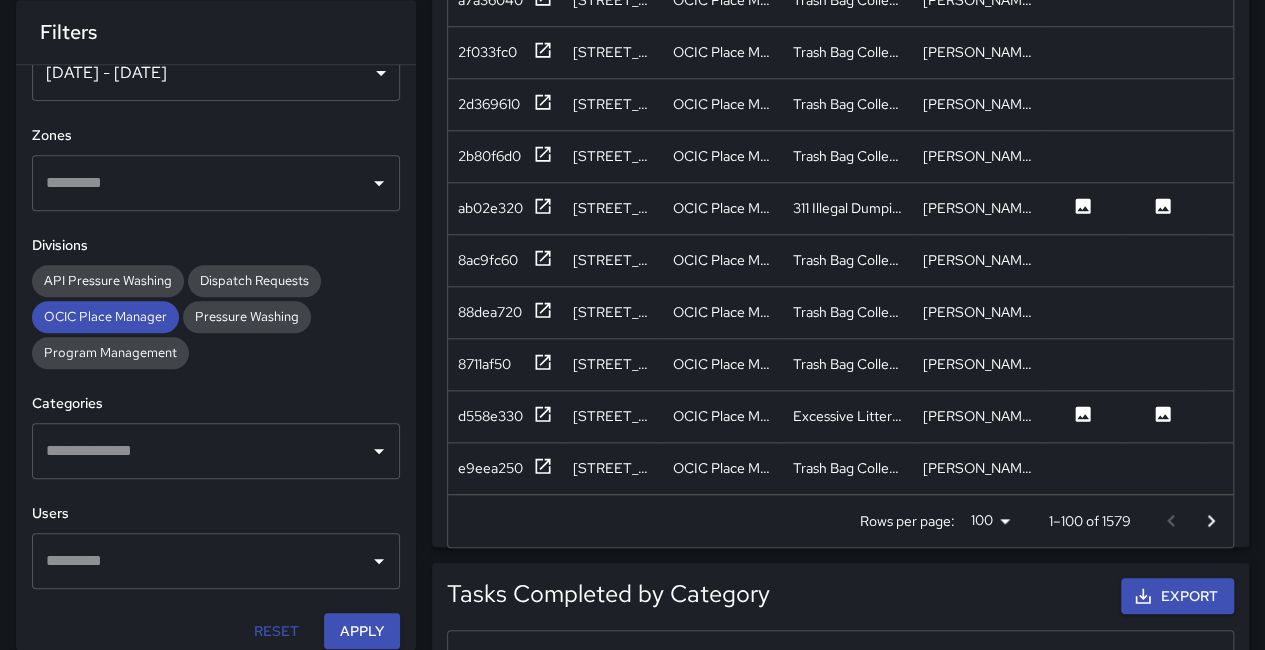 click 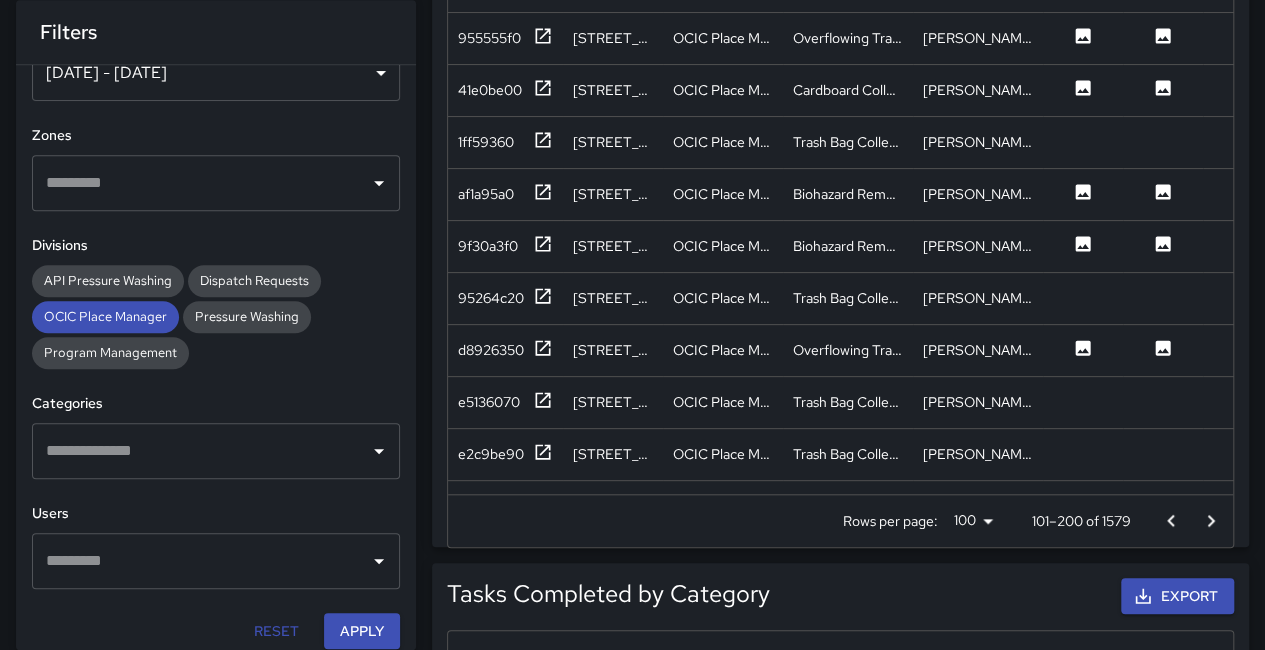 scroll, scrollTop: 200, scrollLeft: 0, axis: vertical 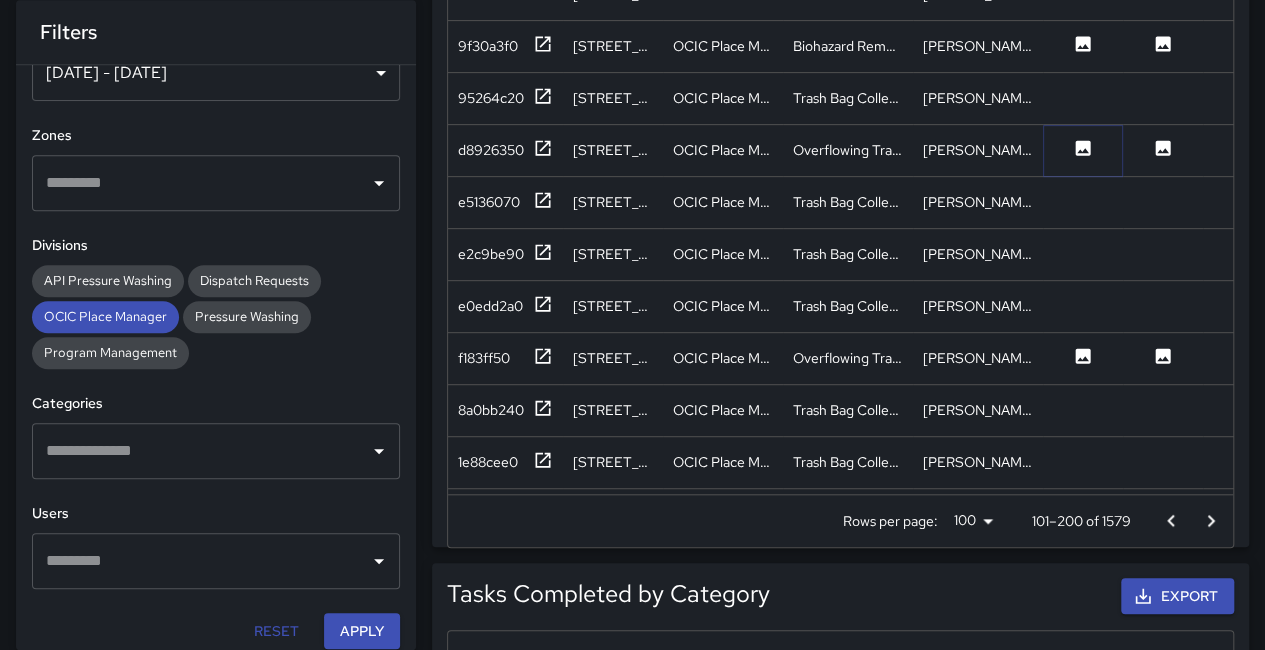click 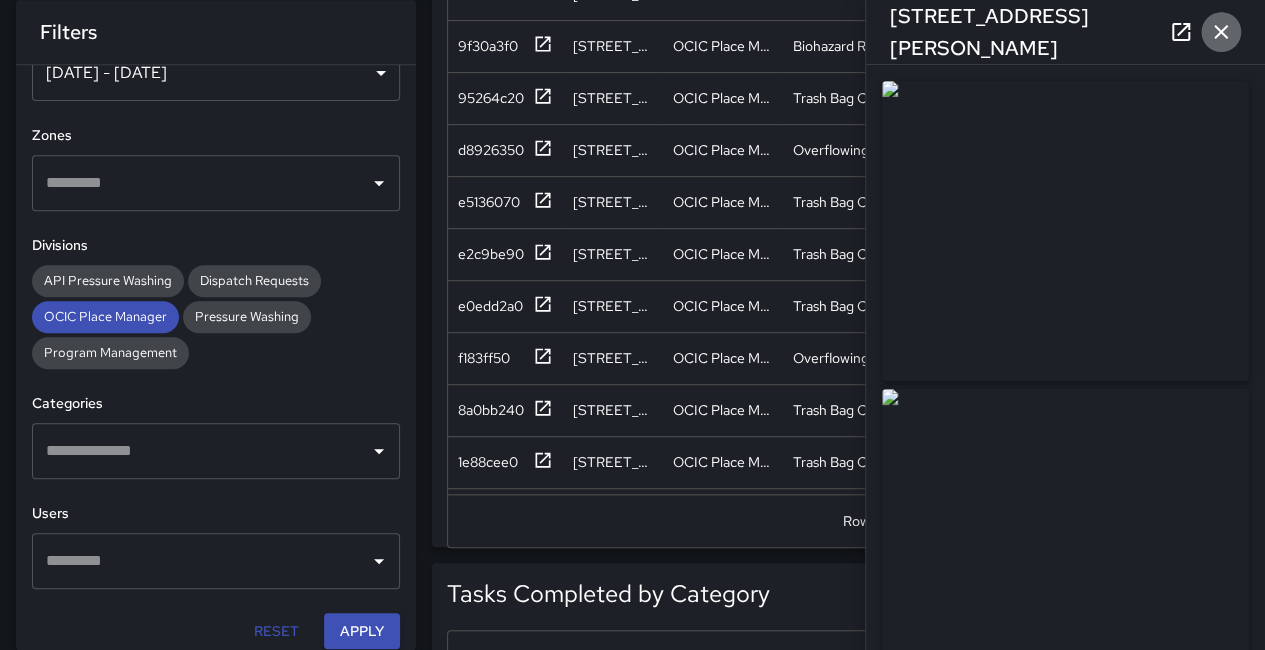 click 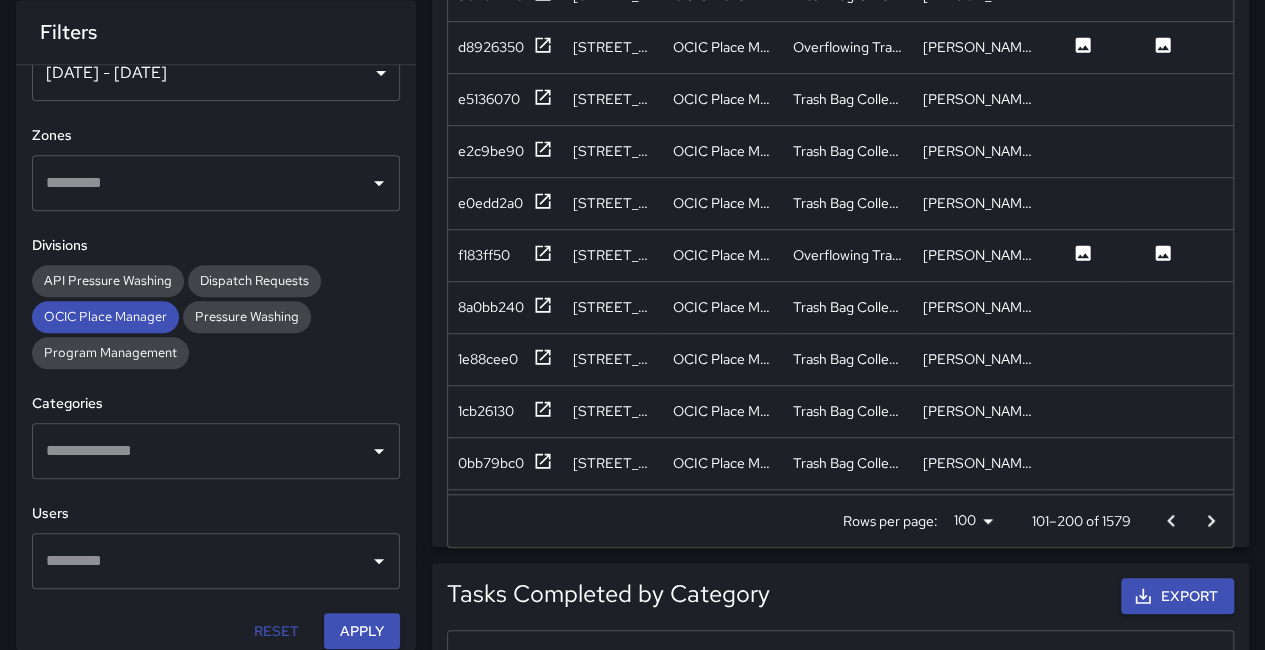 scroll, scrollTop: 400, scrollLeft: 0, axis: vertical 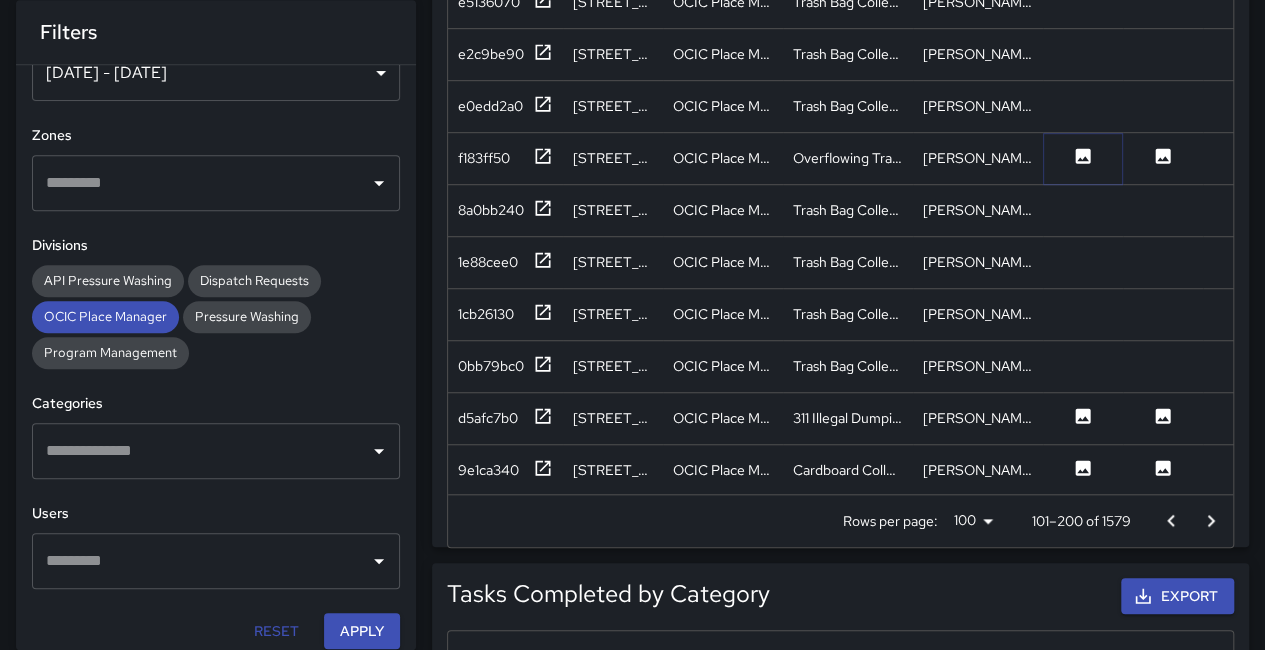 click 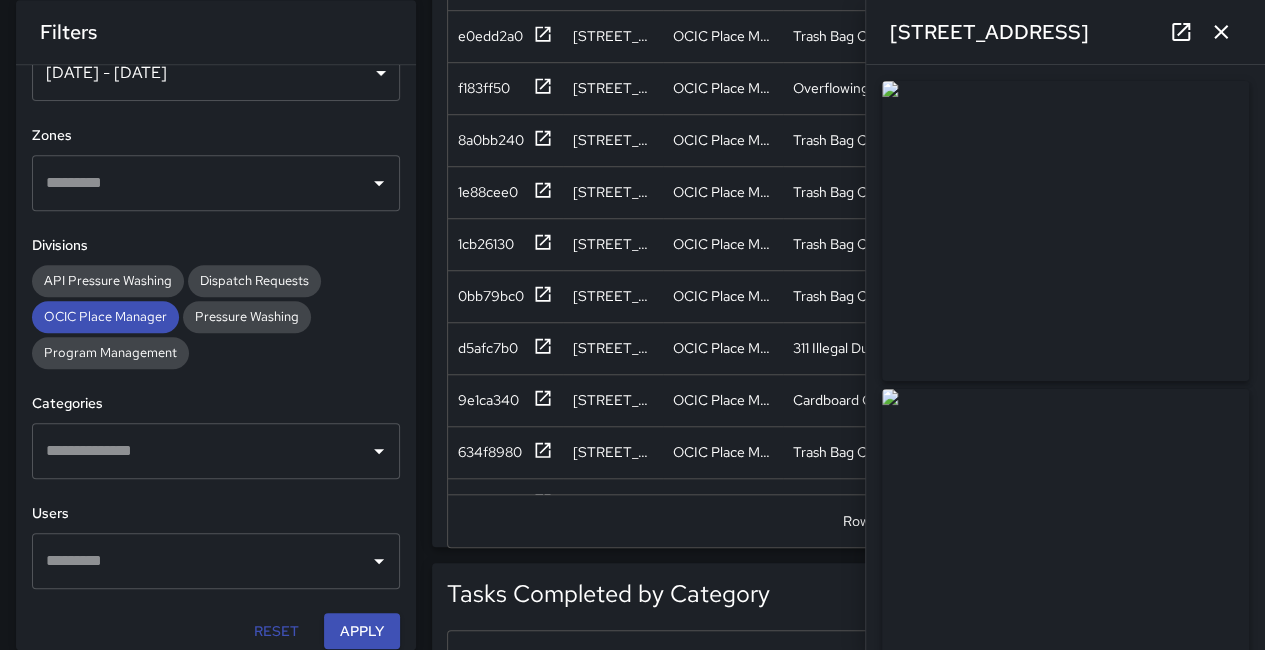 scroll, scrollTop: 500, scrollLeft: 0, axis: vertical 